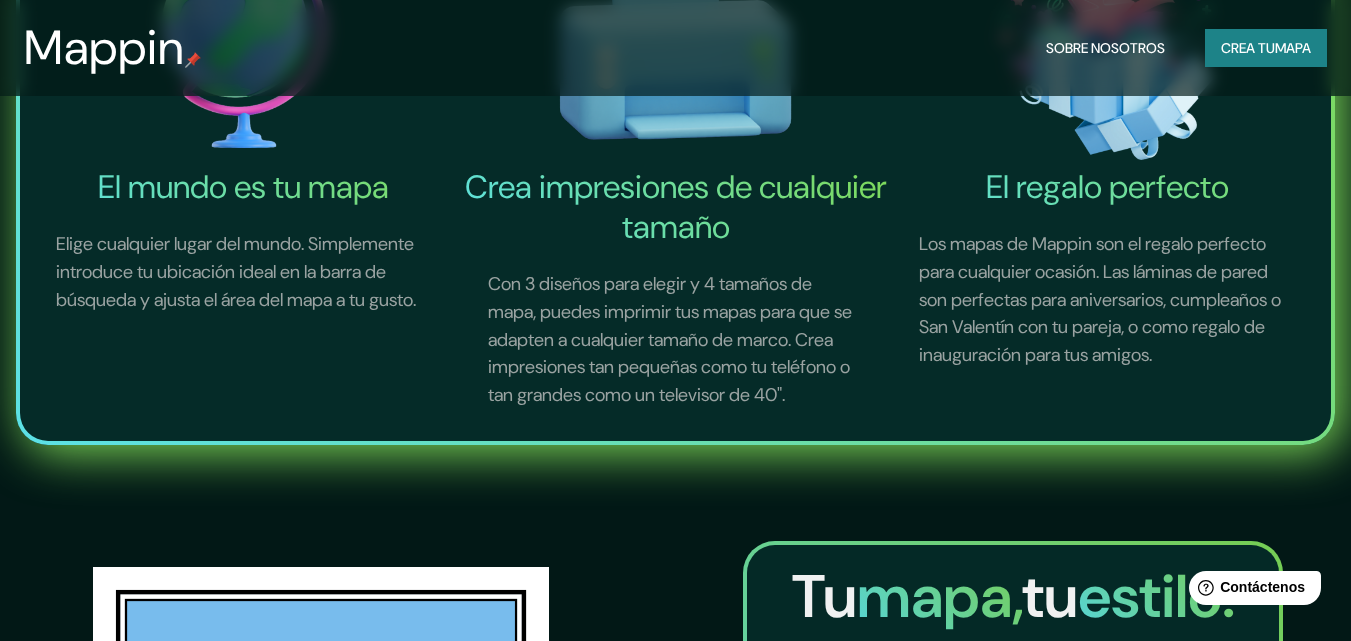 scroll, scrollTop: 1300, scrollLeft: 0, axis: vertical 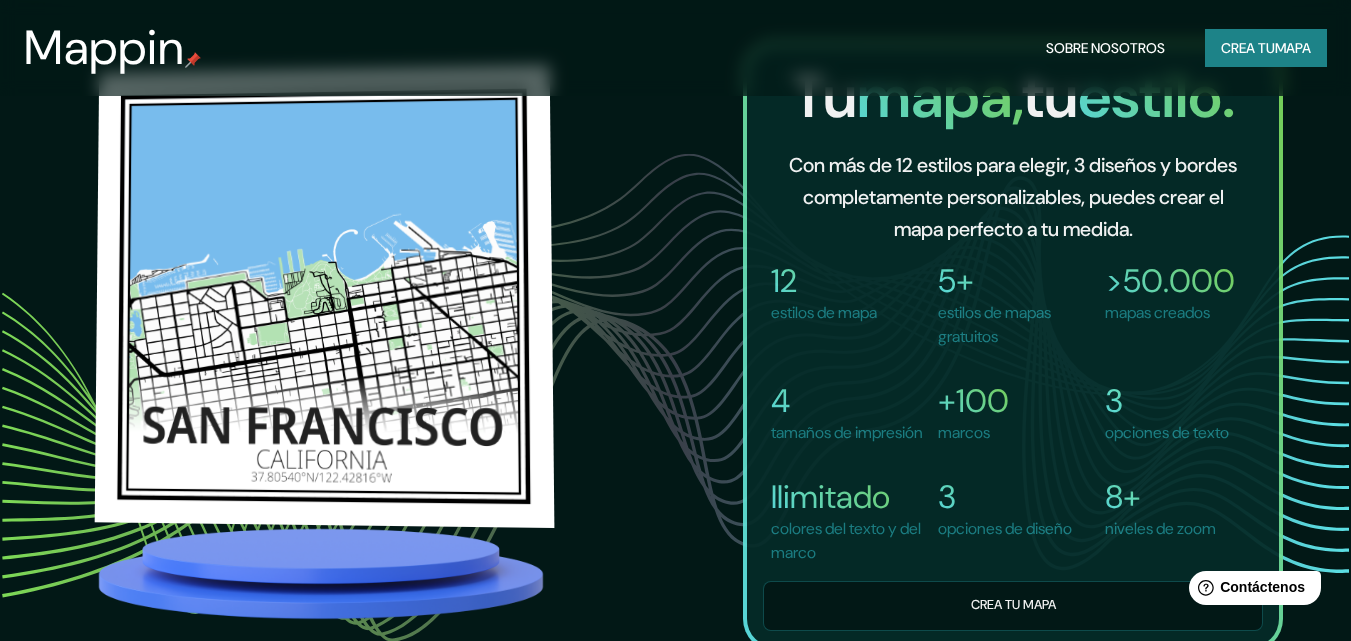 click at bounding box center [325, 297] 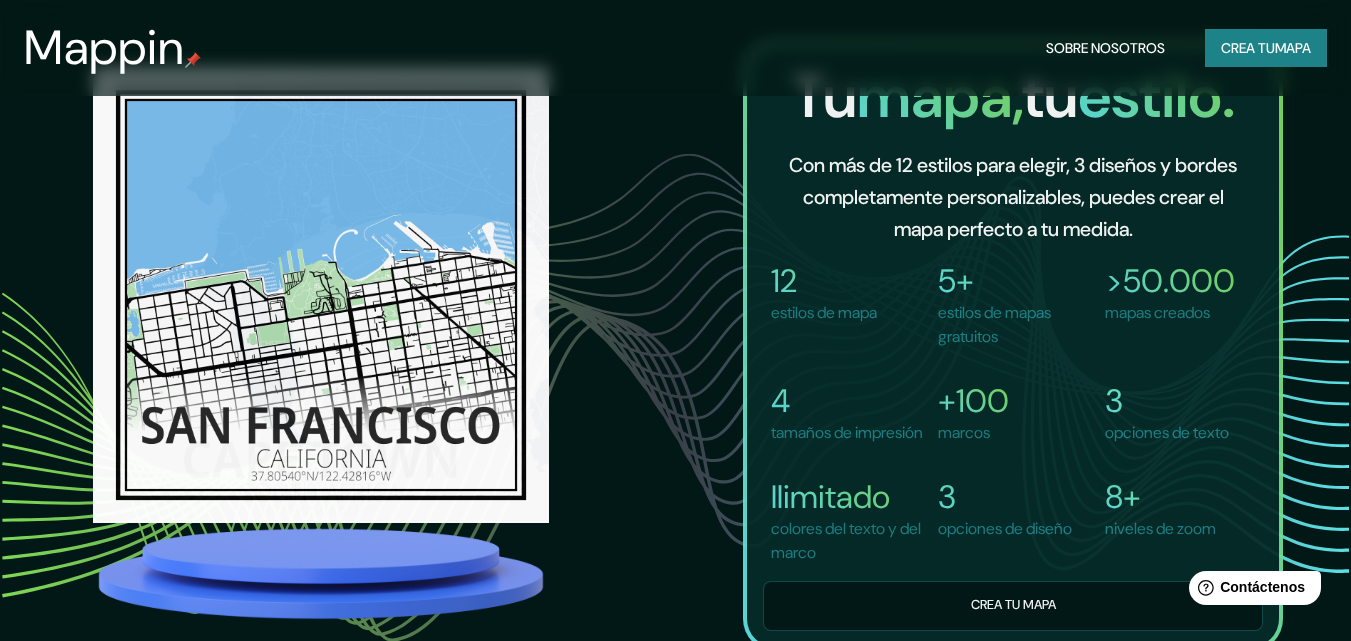 click on "12" at bounding box center (784, 281) 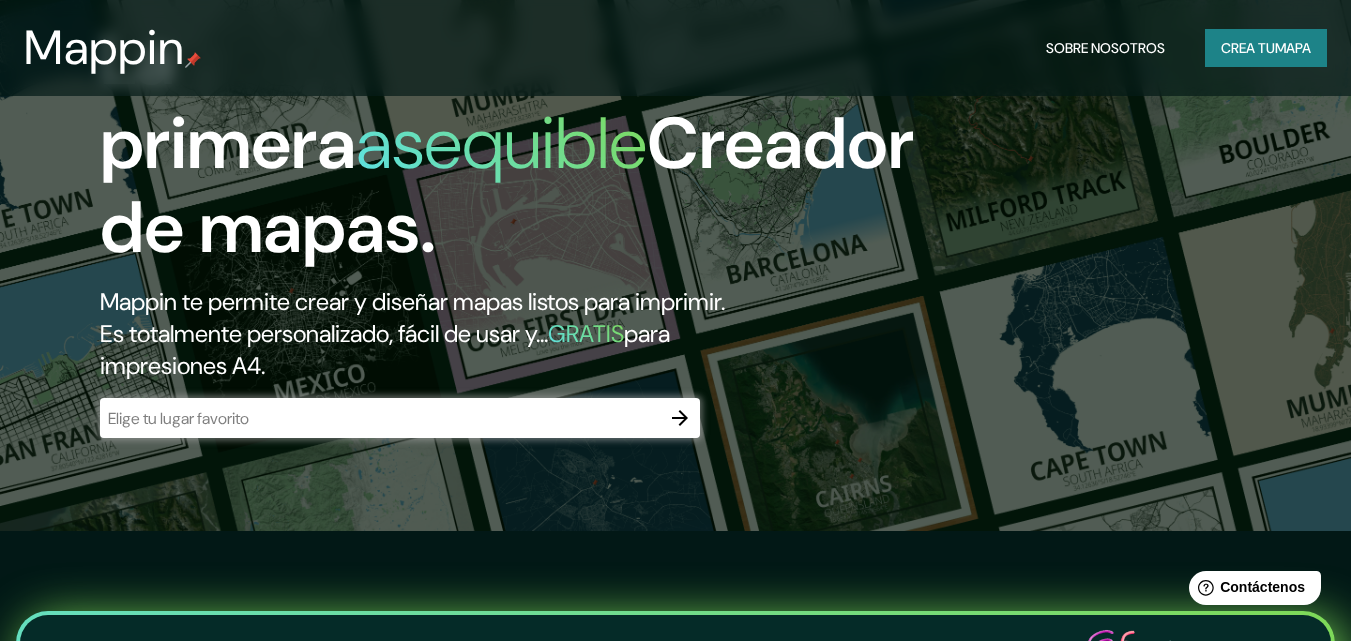scroll, scrollTop: 0, scrollLeft: 0, axis: both 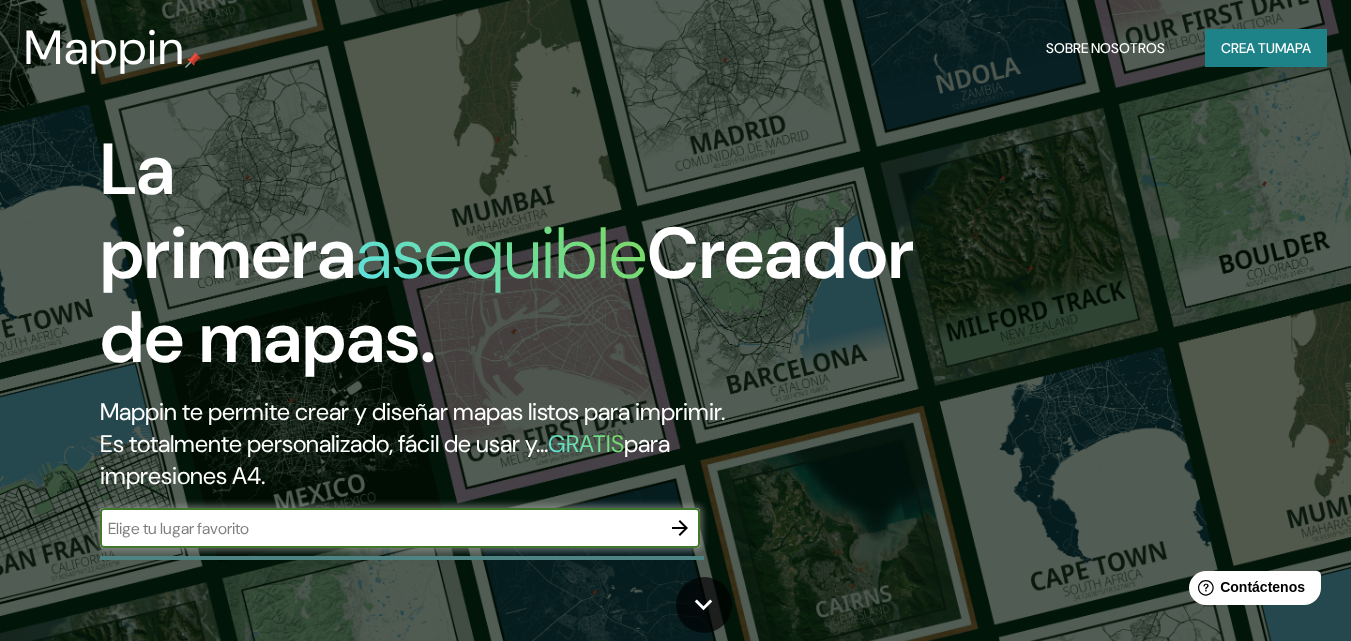click at bounding box center [380, 528] 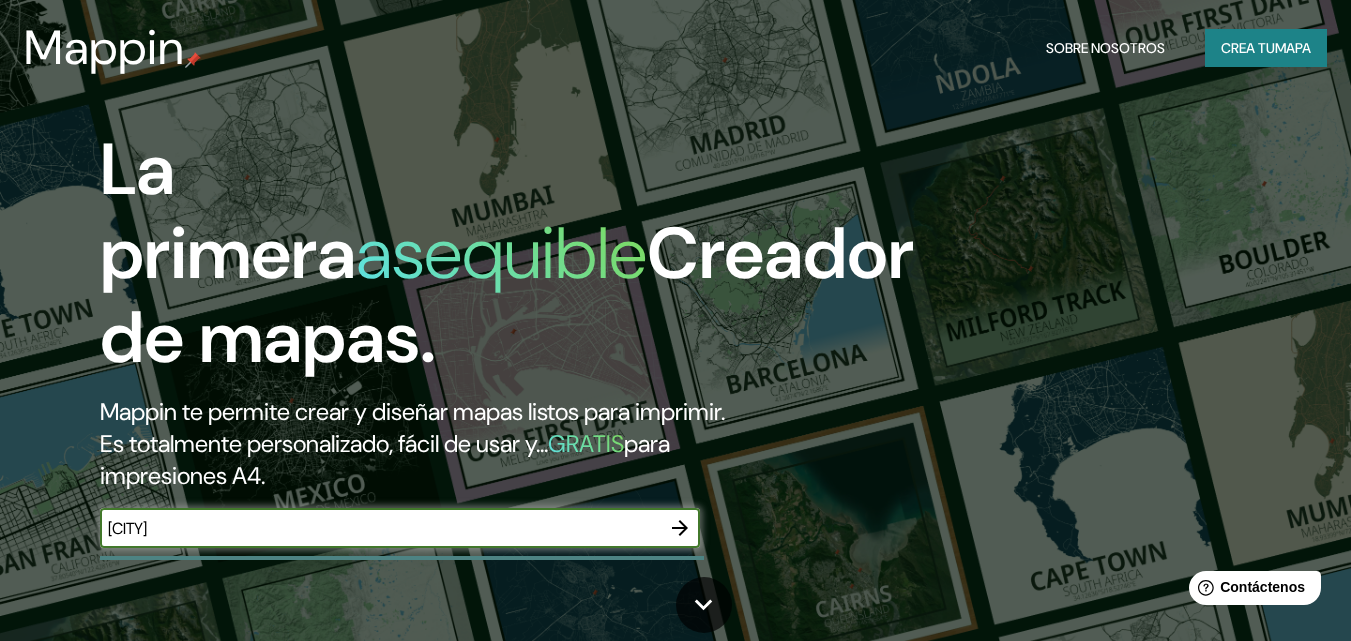 type on "[CITY]" 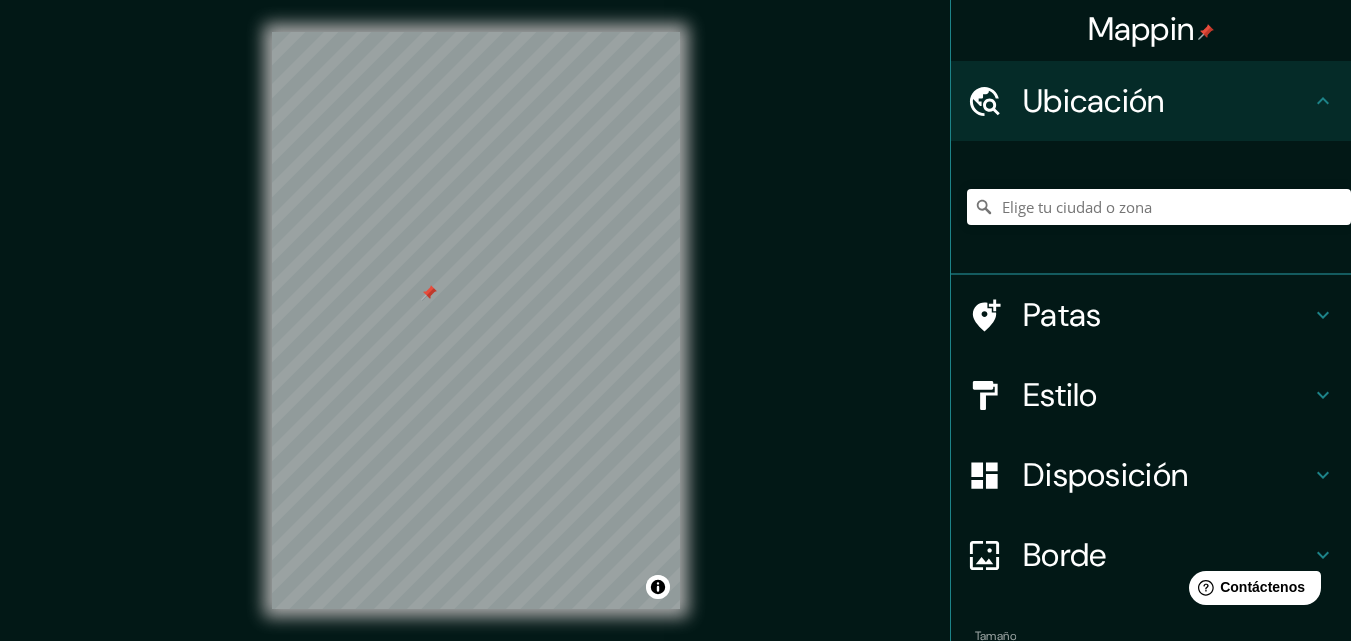 scroll, scrollTop: 0, scrollLeft: 0, axis: both 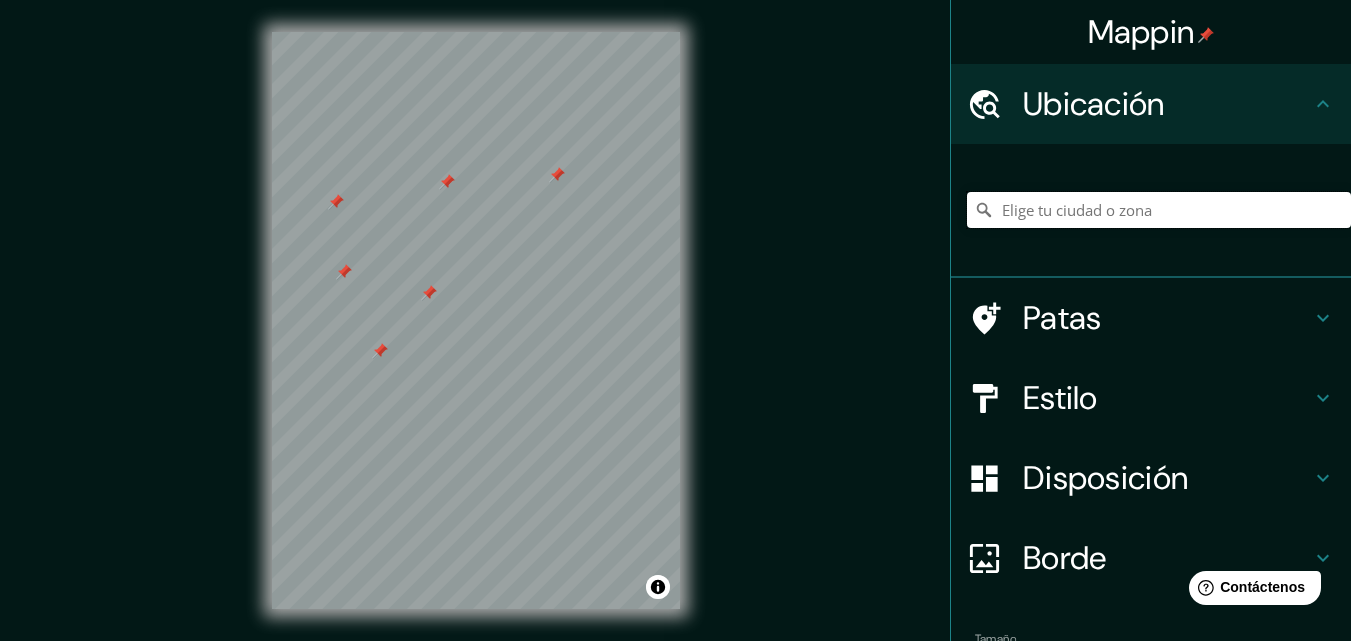 click at bounding box center (1159, 210) 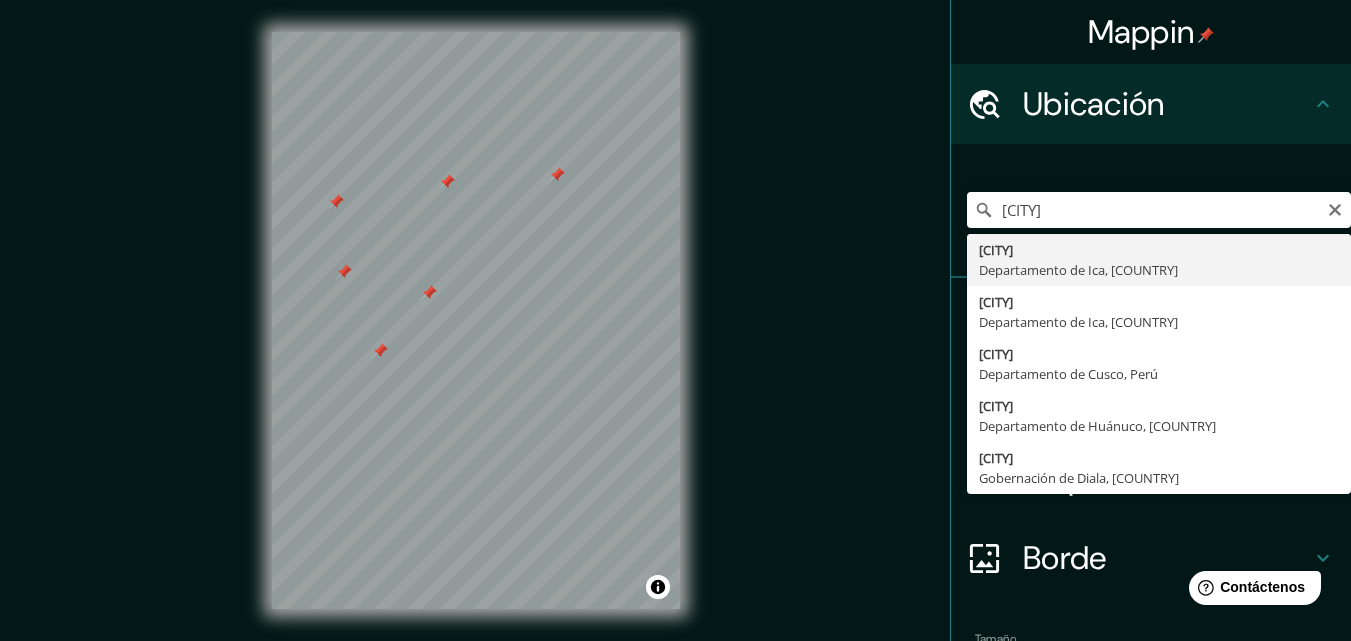 type on "[CITY], Departamento de Ica, [COUNTRY]" 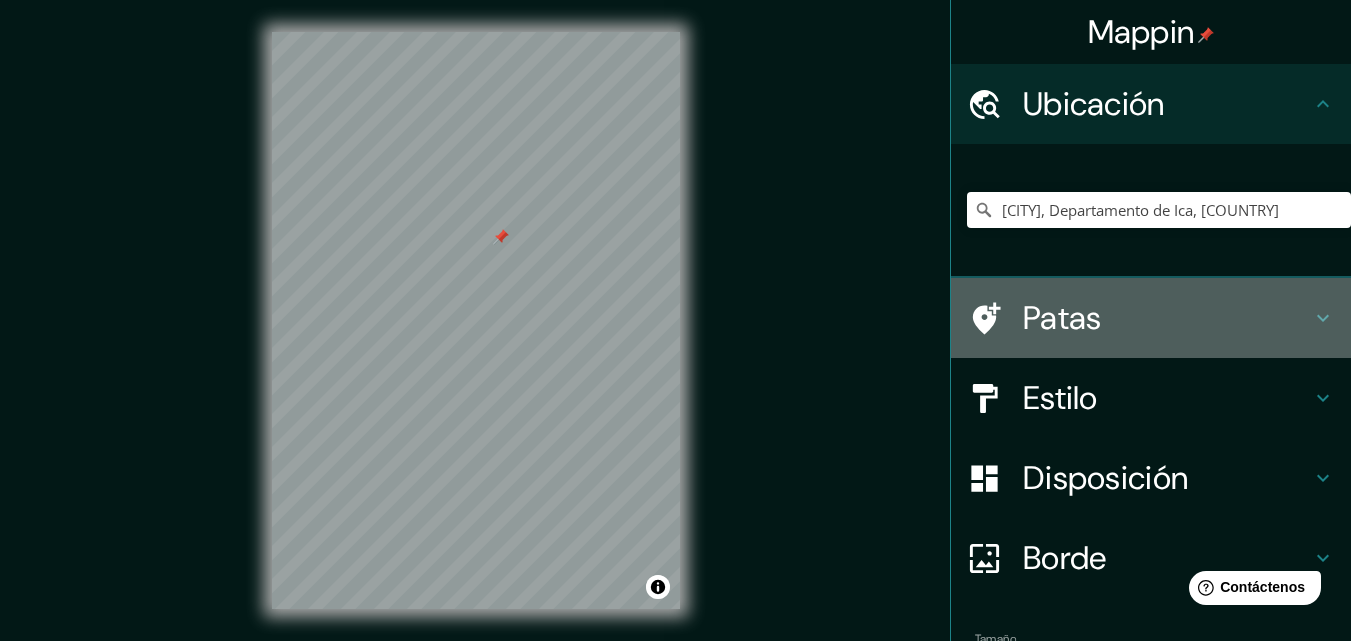 click on "Patas" at bounding box center [1167, 318] 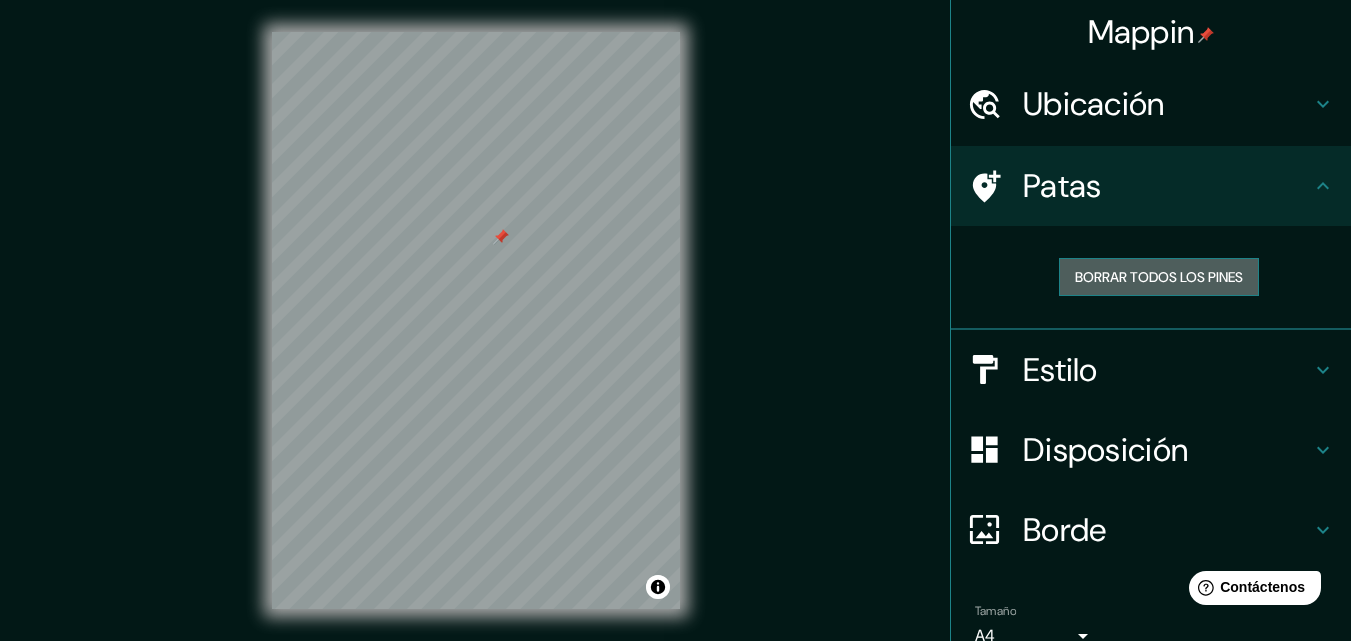click on "Borrar todos los pines" at bounding box center (1159, 277) 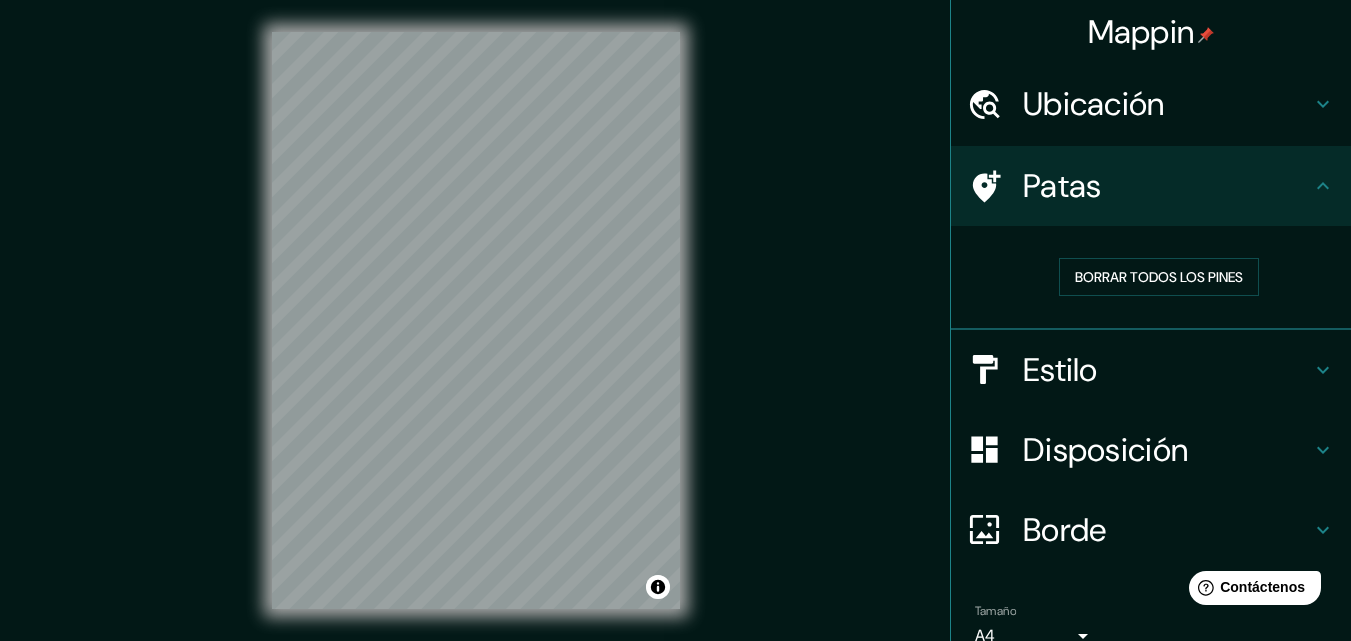 click 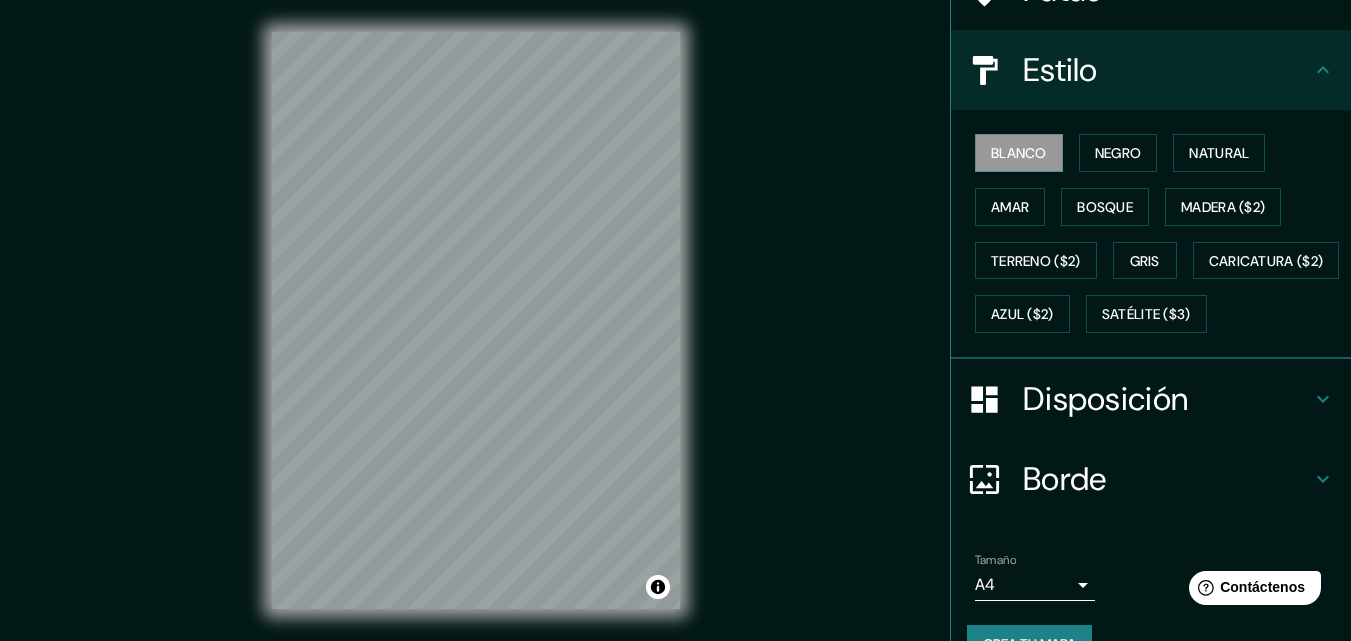 scroll, scrollTop: 195, scrollLeft: 0, axis: vertical 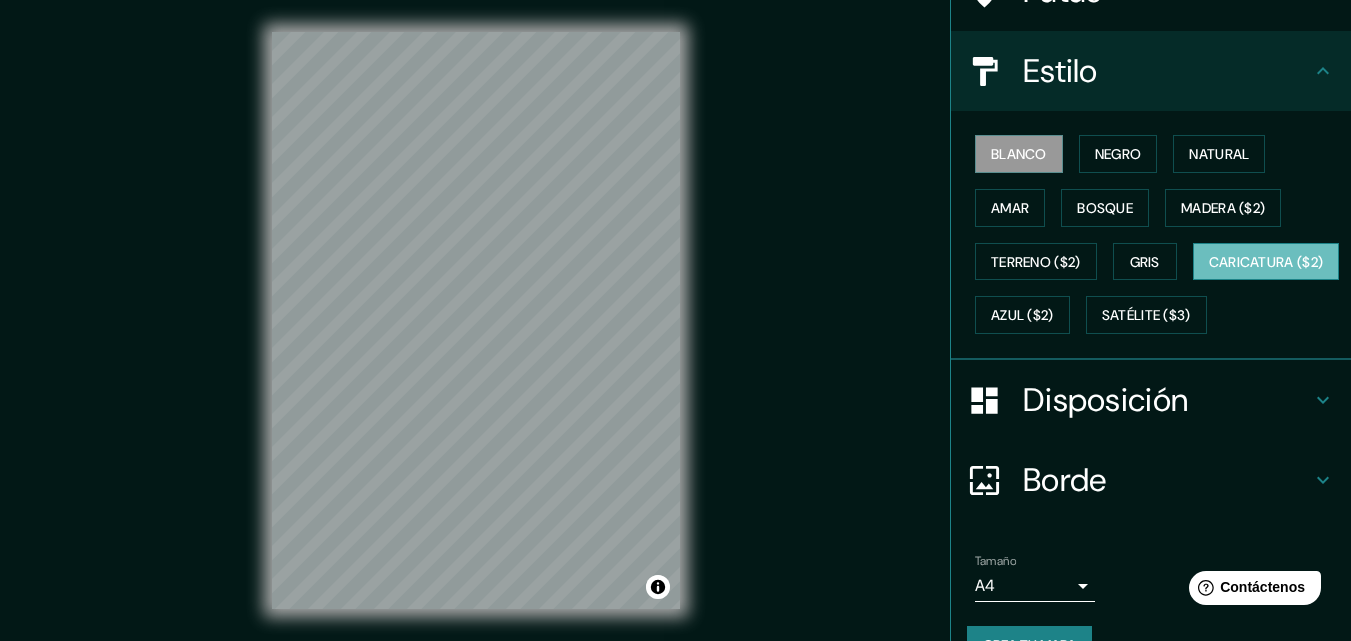 click on "Caricatura ($2)" at bounding box center (1266, 262) 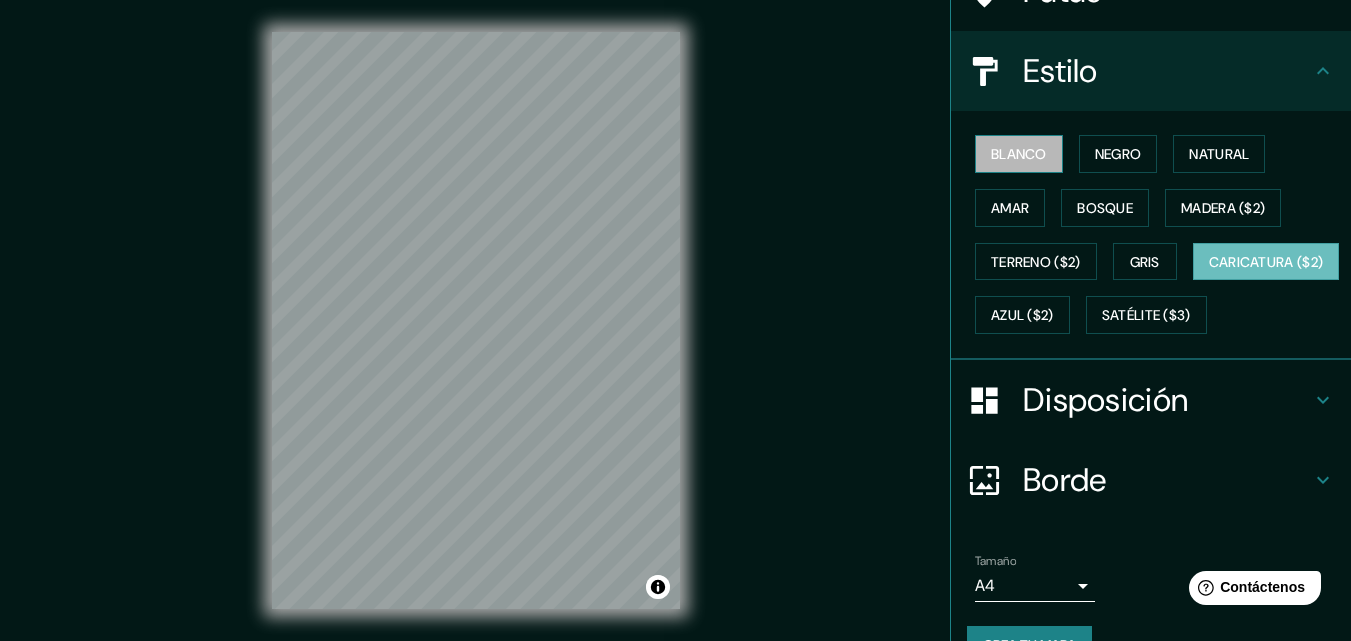 click on "Blanco" at bounding box center [1019, 154] 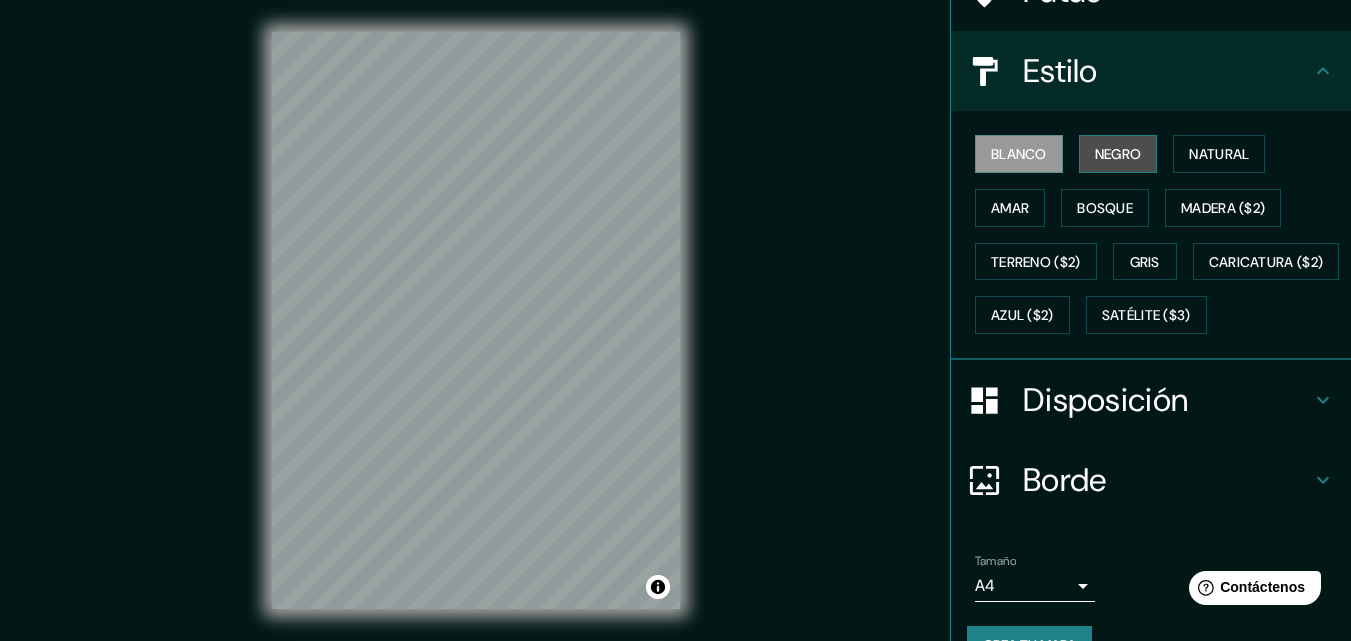 click on "Negro" at bounding box center (1118, 154) 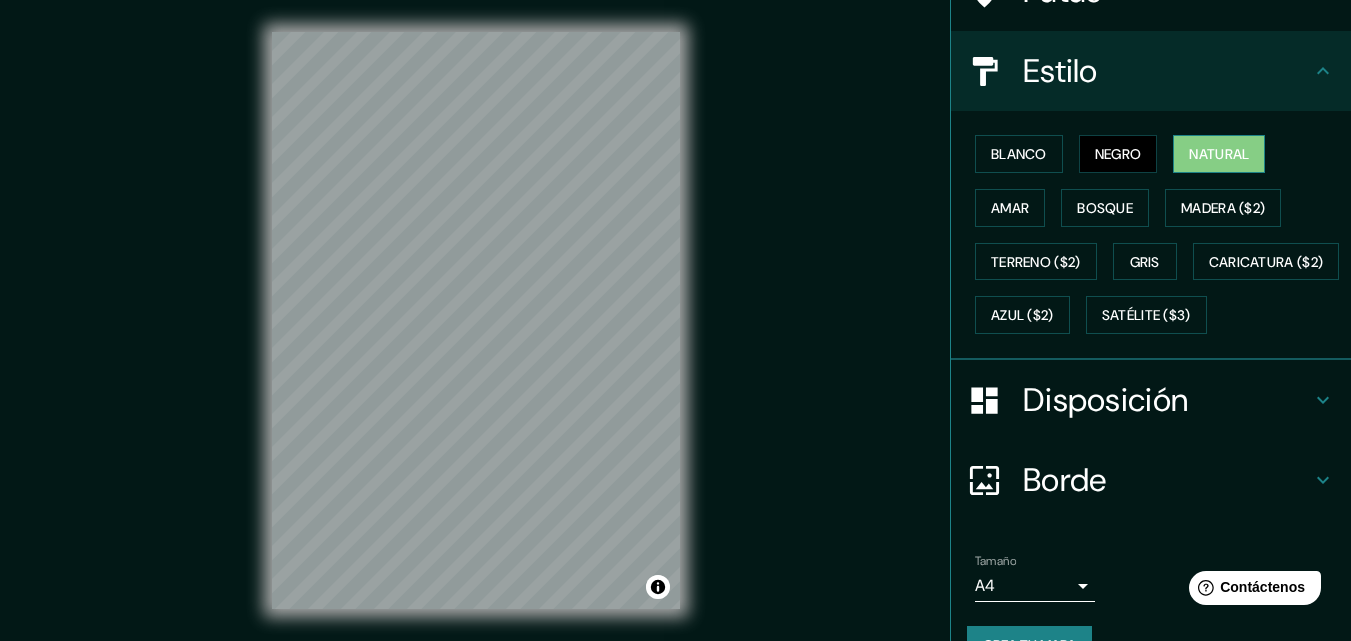 click on "Natural" at bounding box center (1219, 154) 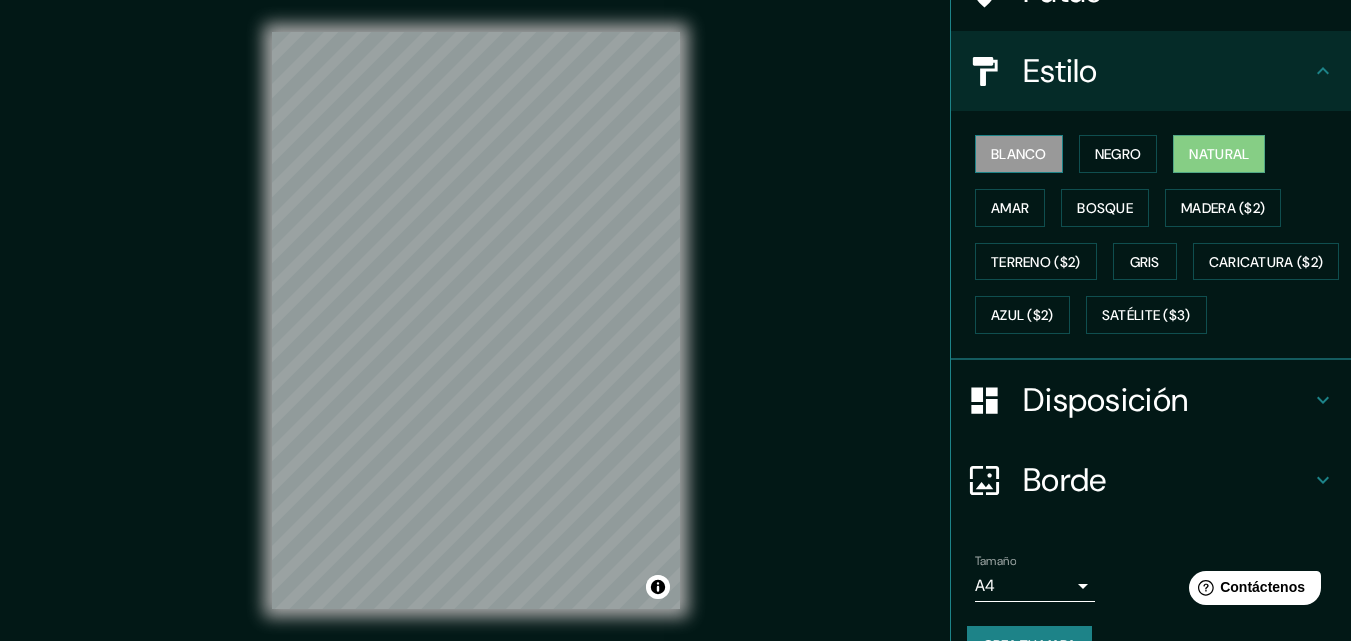 click on "Blanco" at bounding box center [1019, 154] 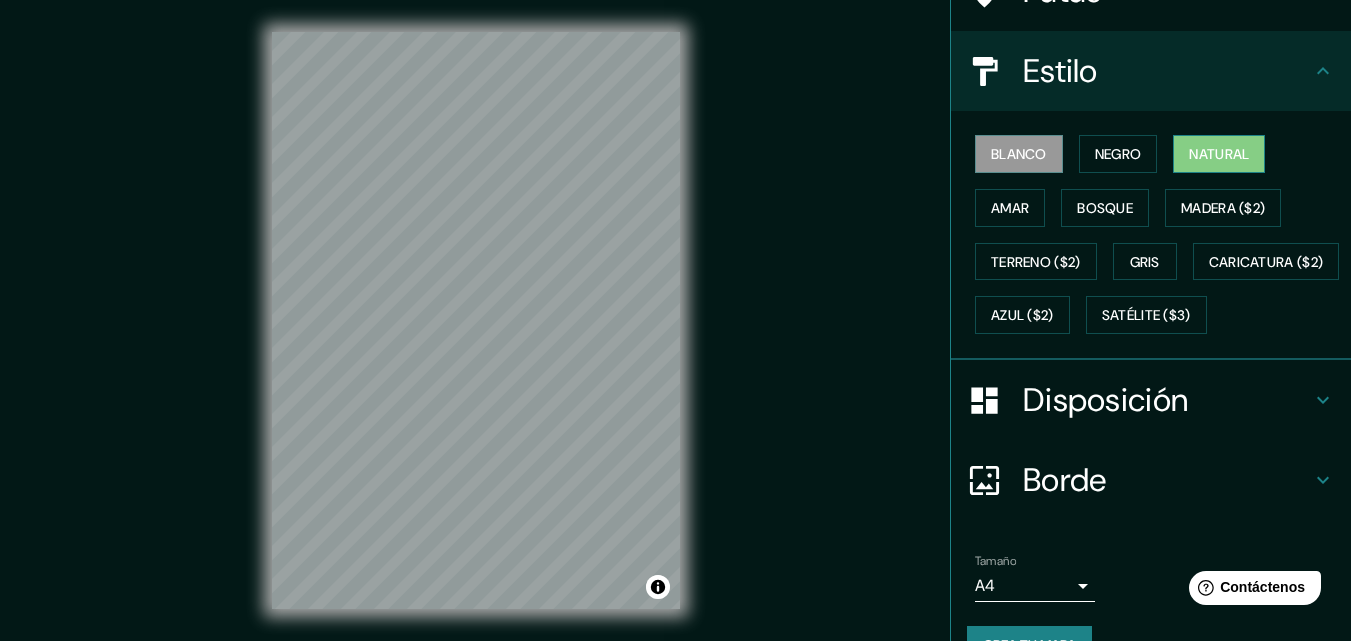 click on "Natural" at bounding box center [1219, 154] 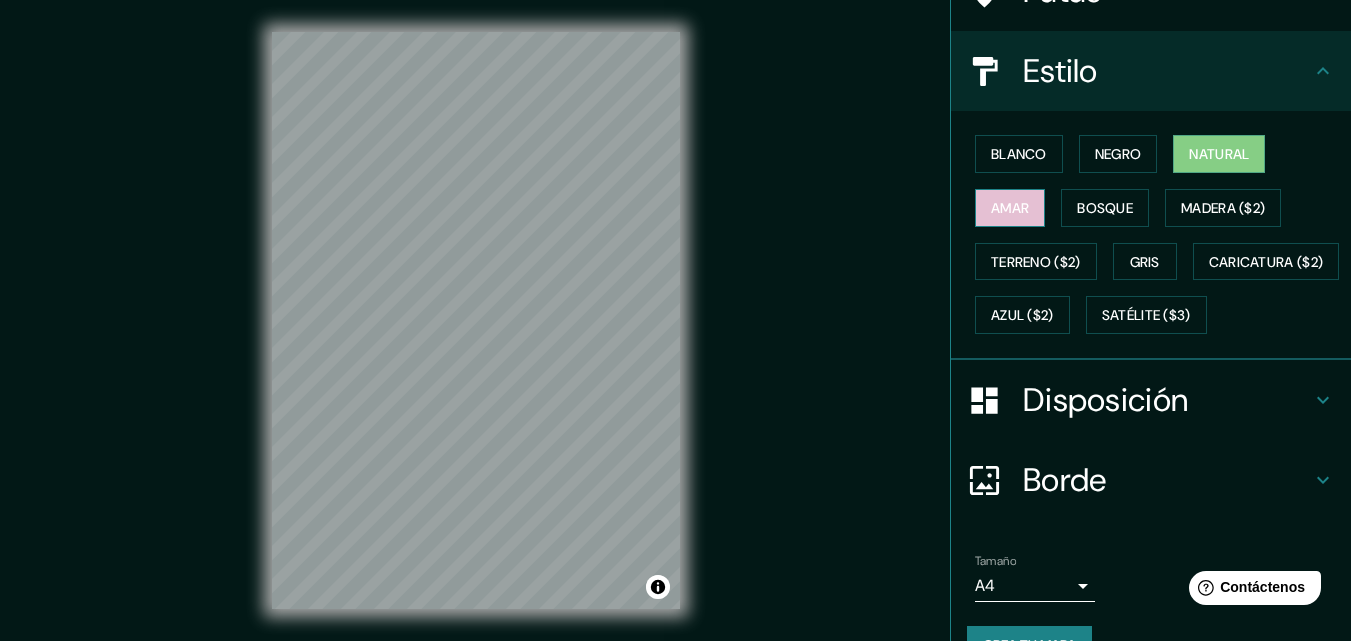 click on "Amar" at bounding box center [1010, 208] 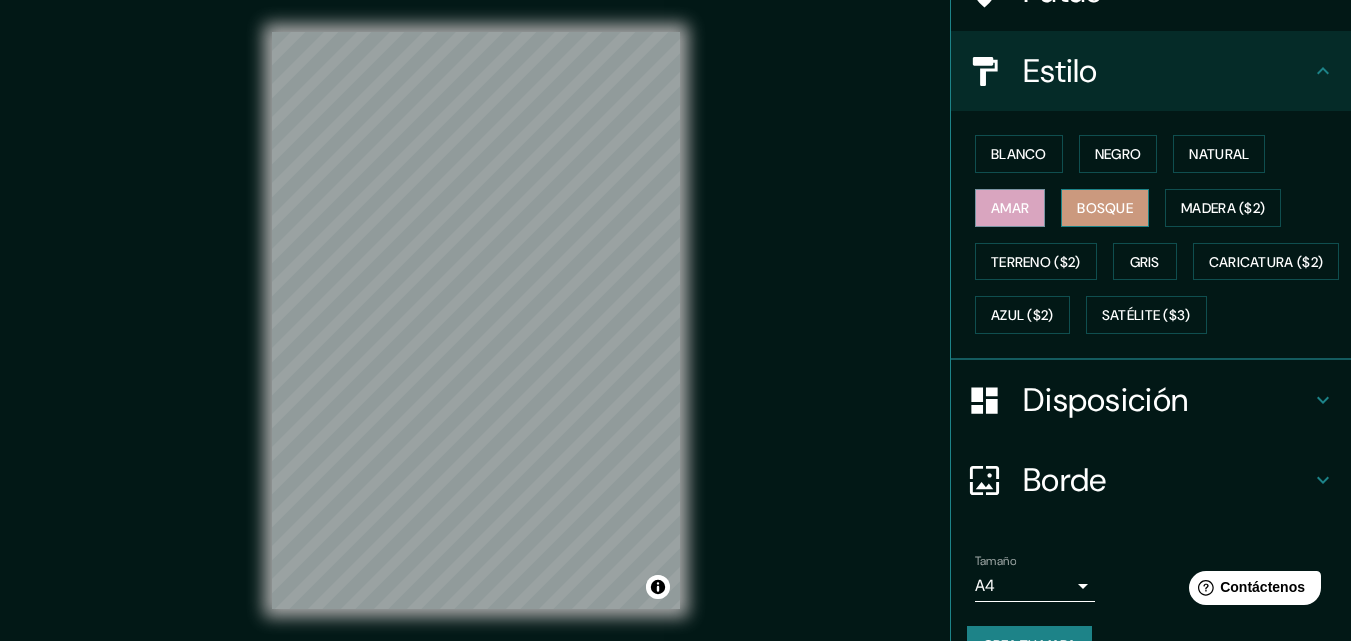 click on "Bosque" at bounding box center [1105, 208] 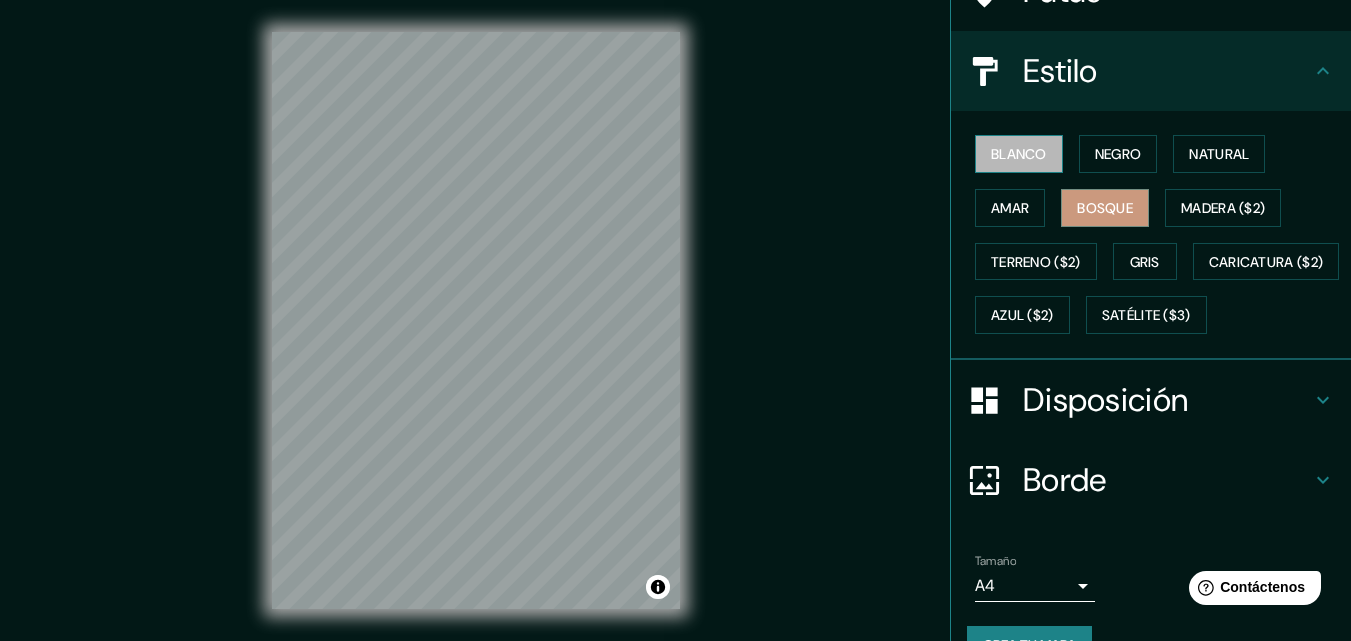 click on "Blanco" at bounding box center [1019, 154] 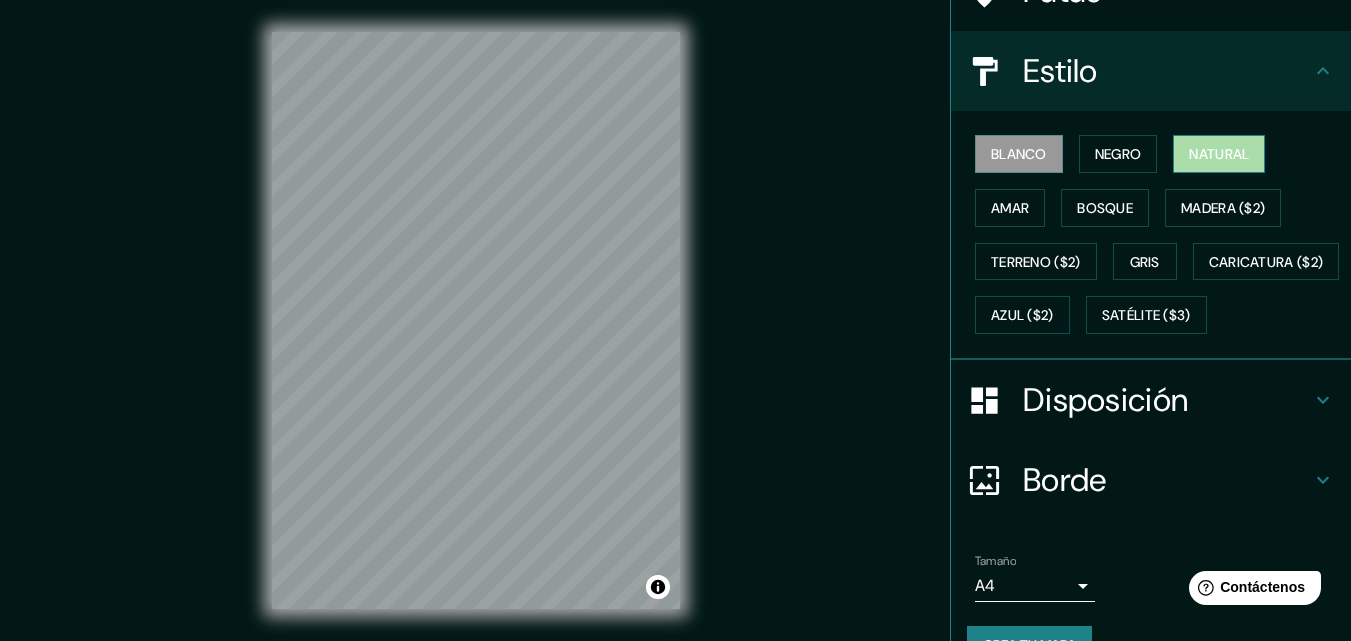 click on "Natural" at bounding box center [1219, 154] 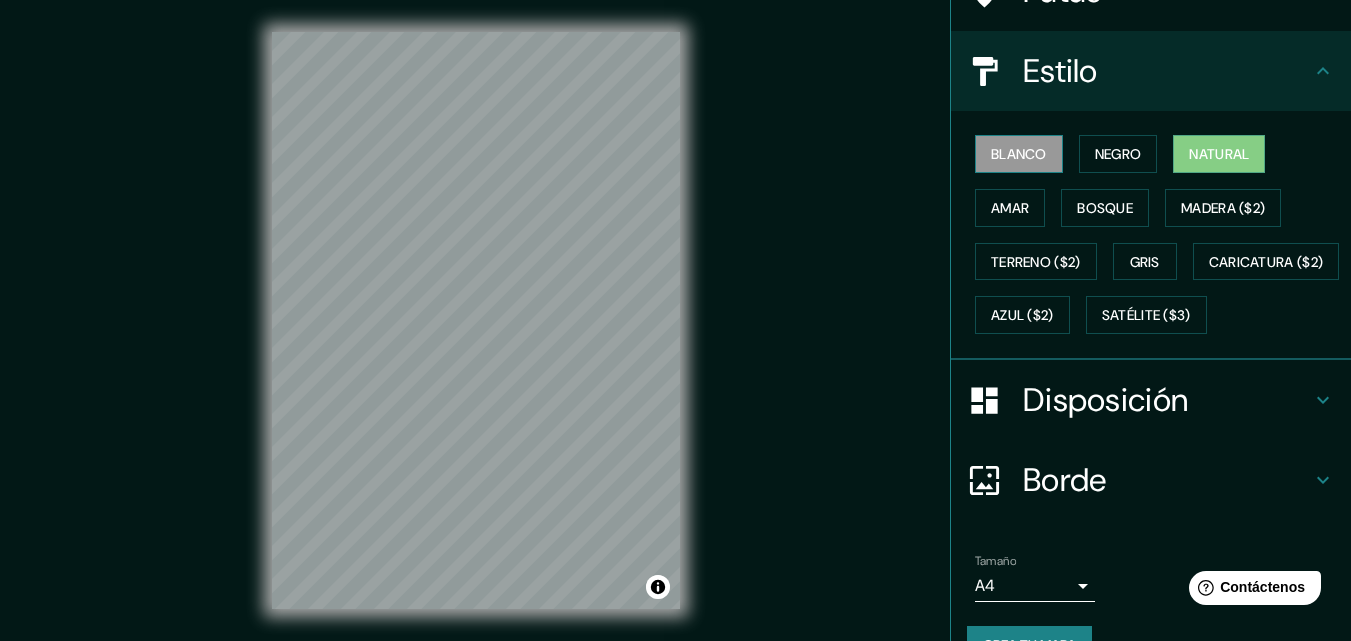 click on "Blanco" at bounding box center [1019, 154] 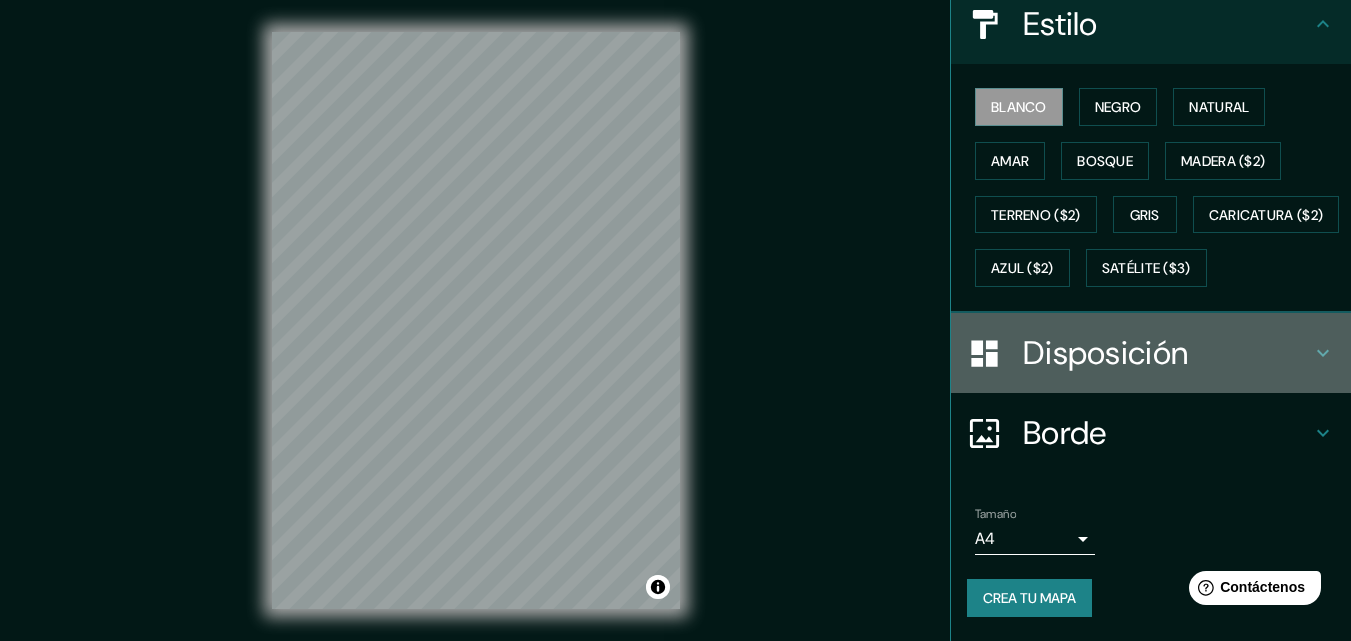 click on "Disposición" at bounding box center (1105, 353) 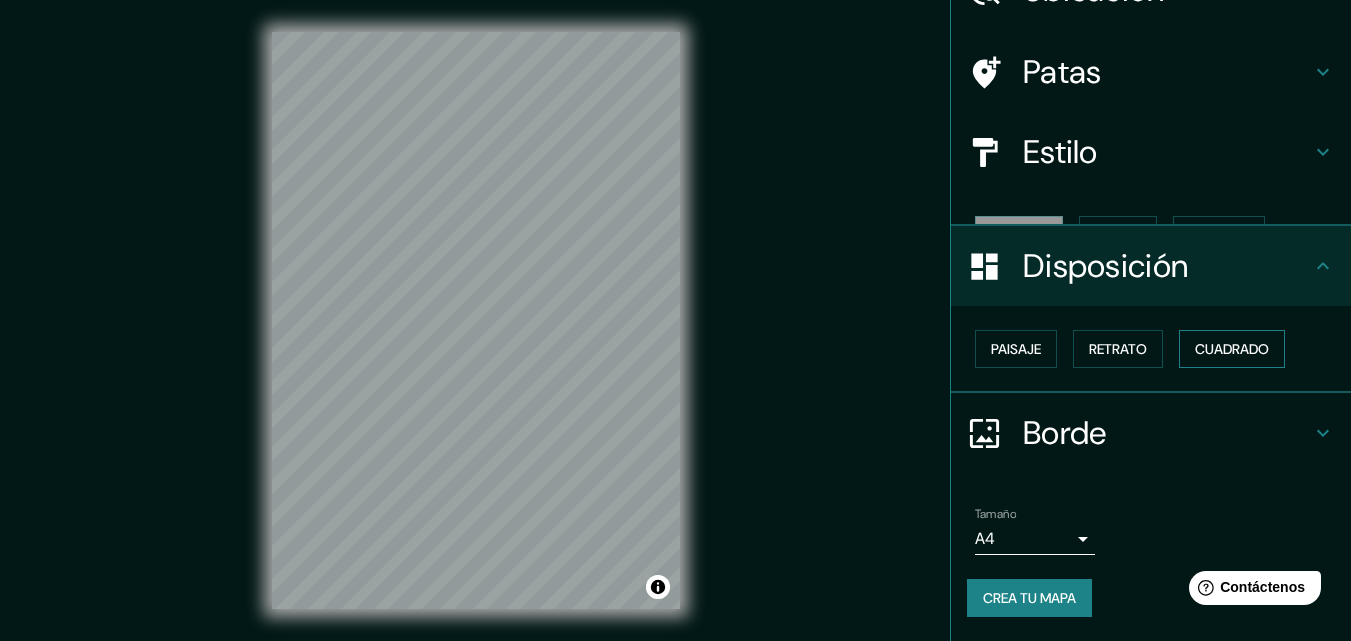 scroll, scrollTop: 80, scrollLeft: 0, axis: vertical 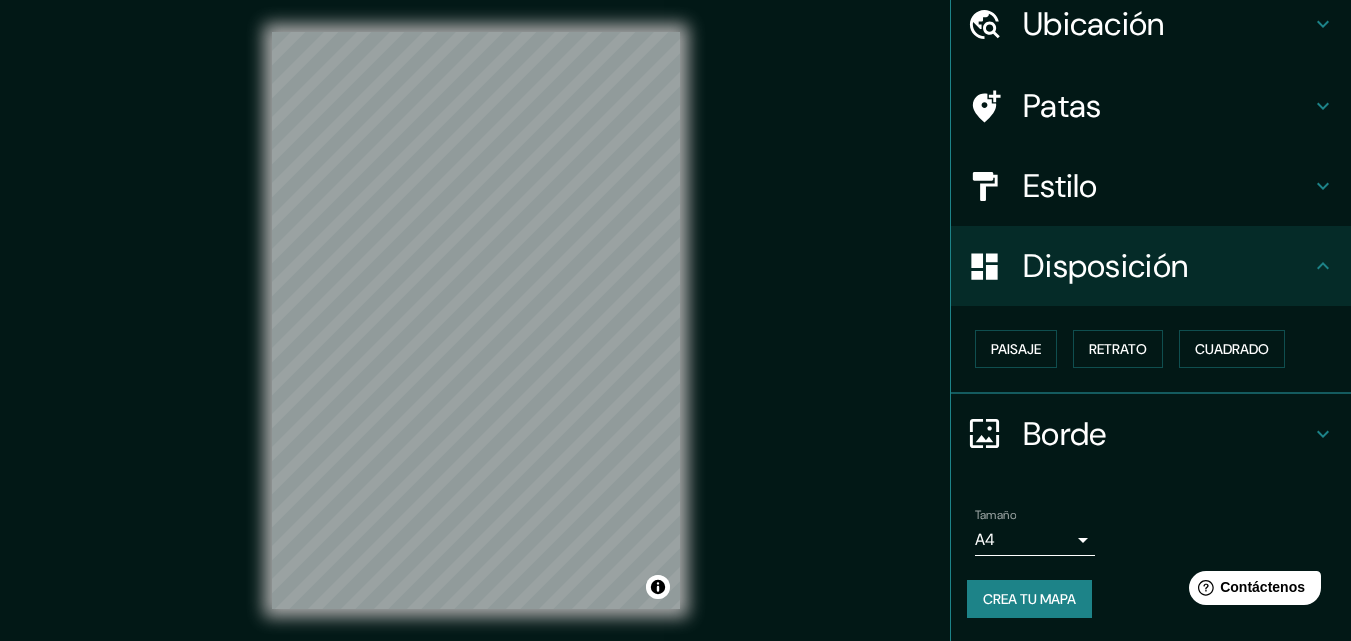 click on "Borde" at bounding box center [1167, 434] 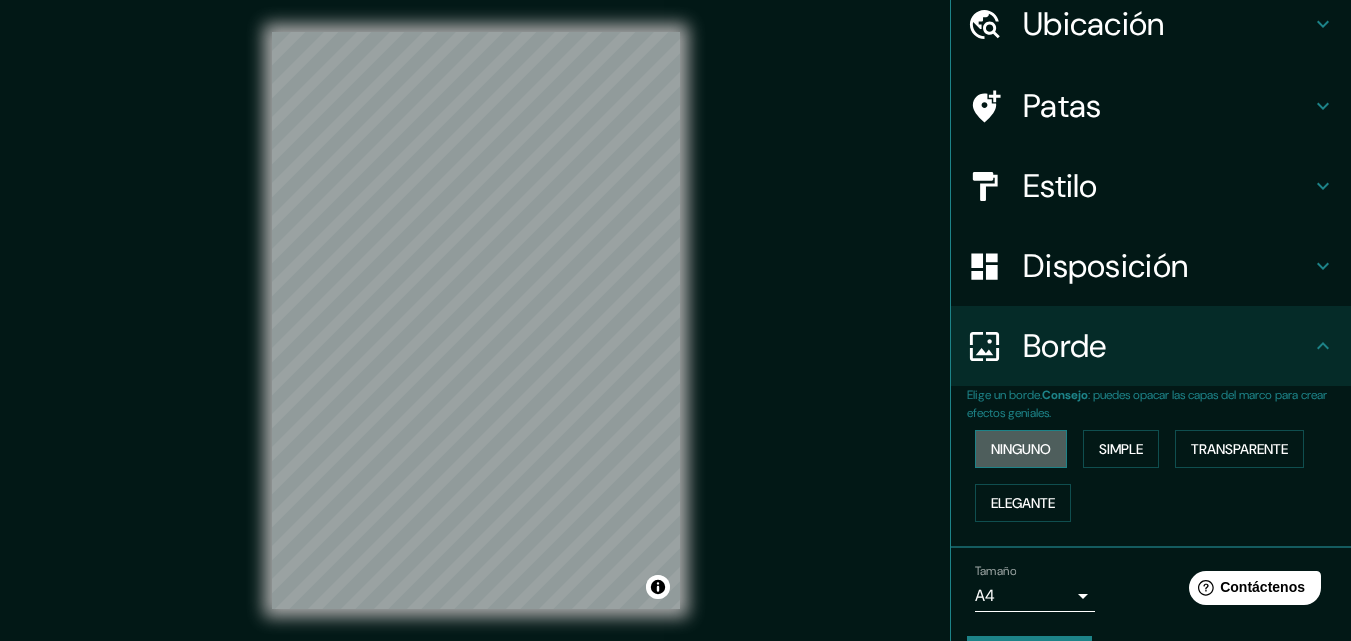 click on "Ninguno" at bounding box center (1021, 449) 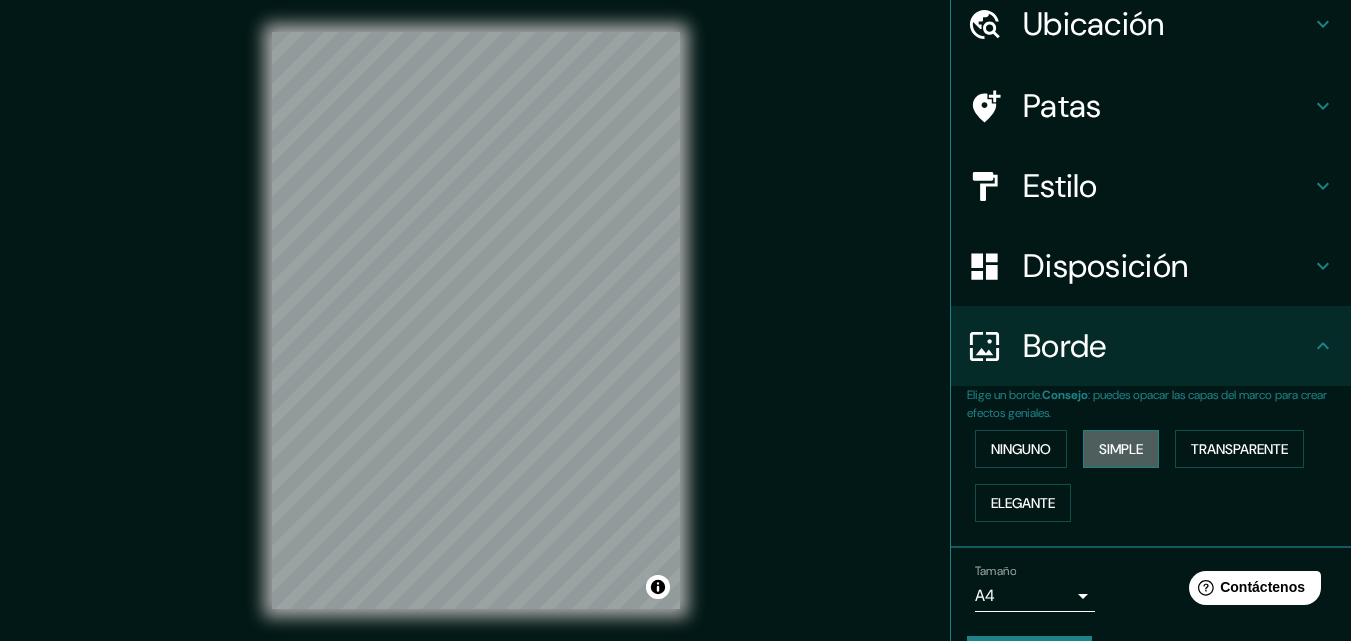 click on "Simple" at bounding box center [1121, 449] 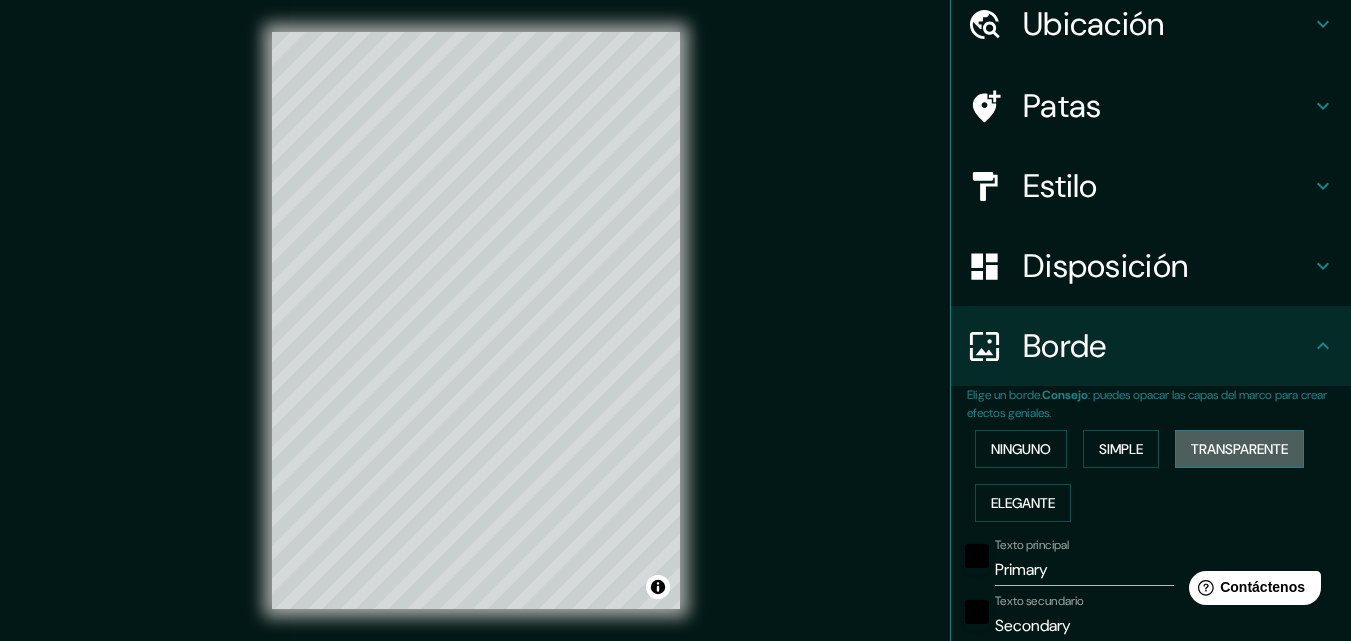 click on "Transparente" at bounding box center (1239, 449) 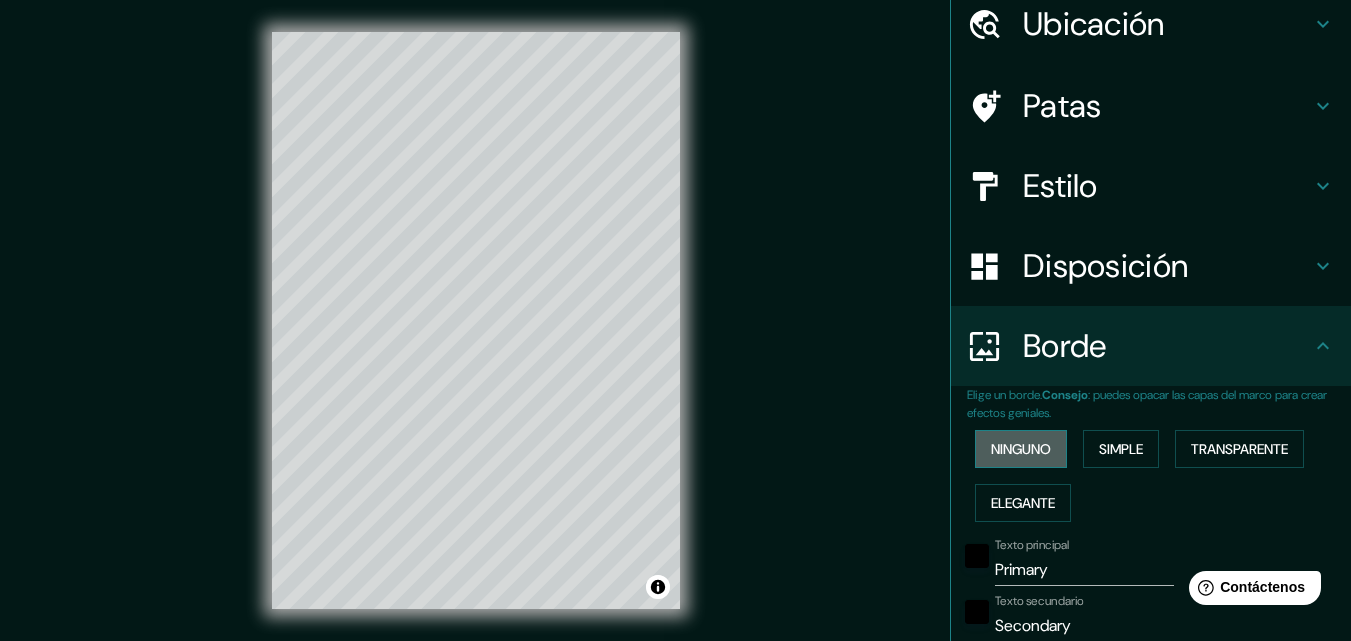 click on "Ninguno" at bounding box center (1021, 449) 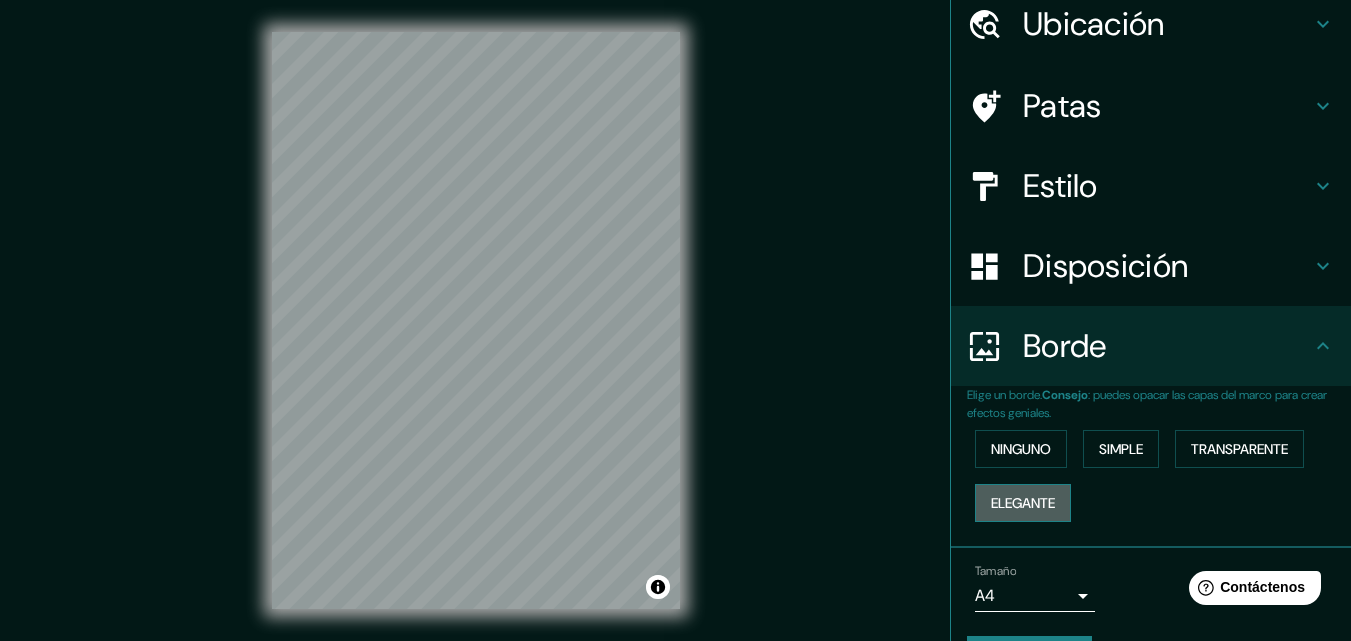click on "Elegante" at bounding box center [1023, 503] 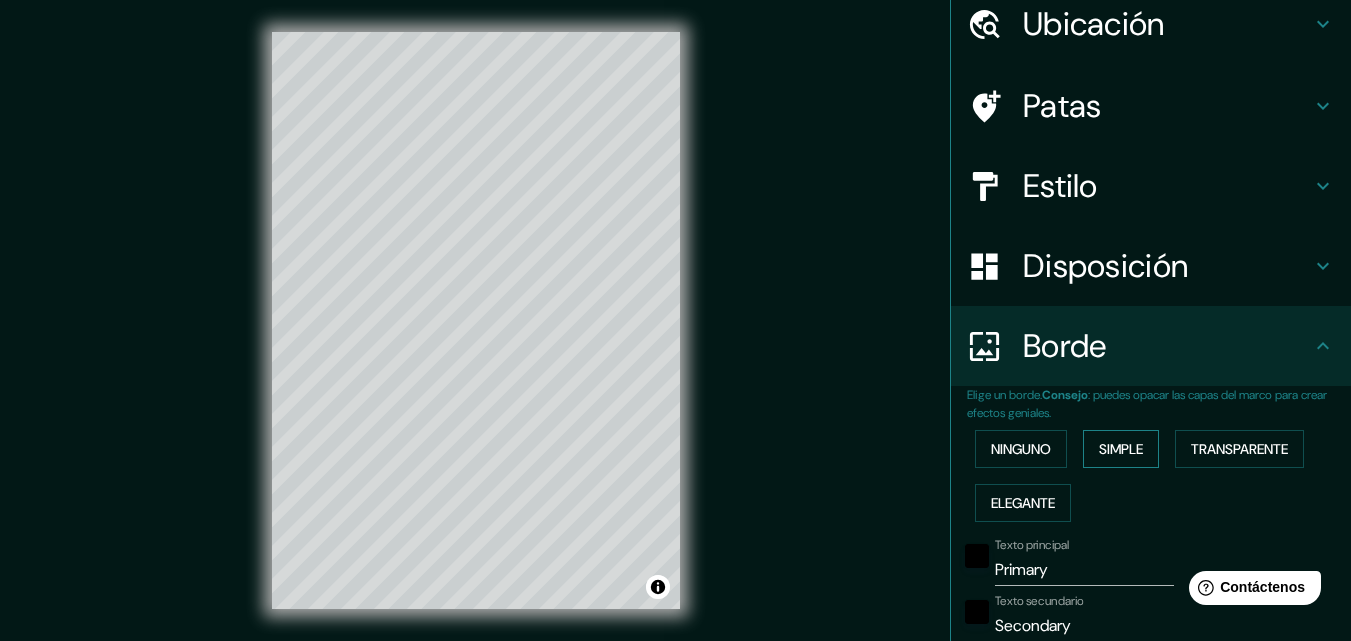 click on "Simple" at bounding box center [1121, 449] 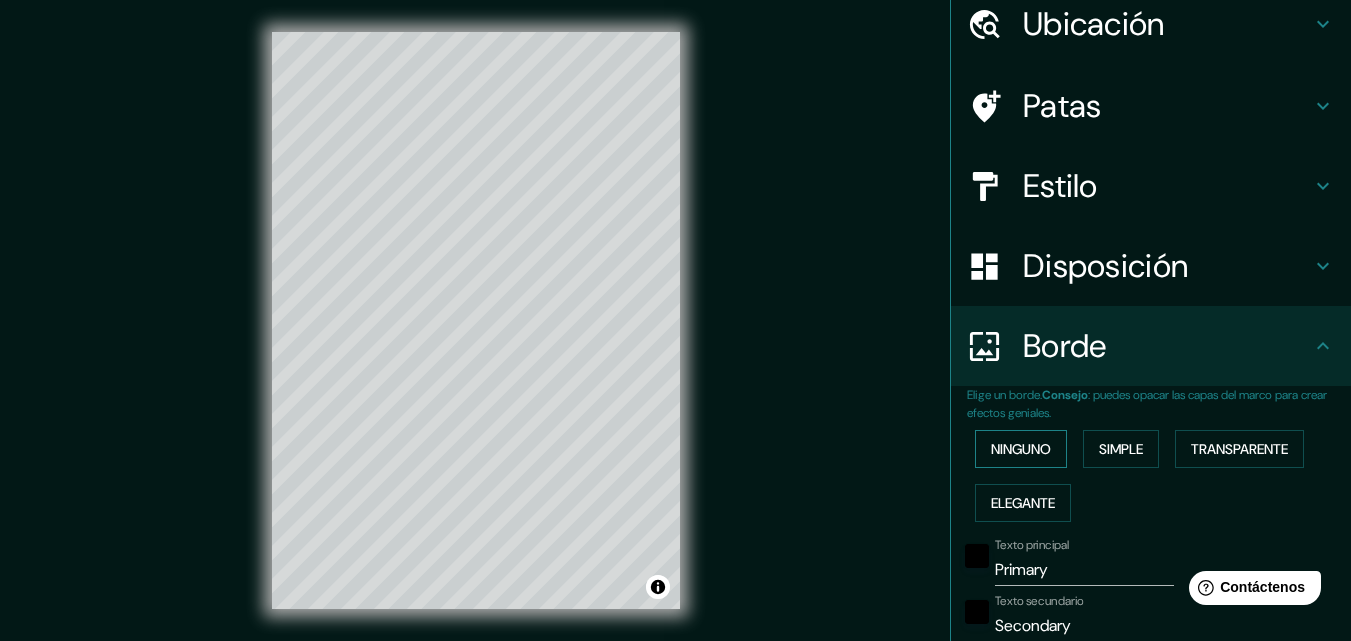 click on "Ninguno" at bounding box center [1021, 449] 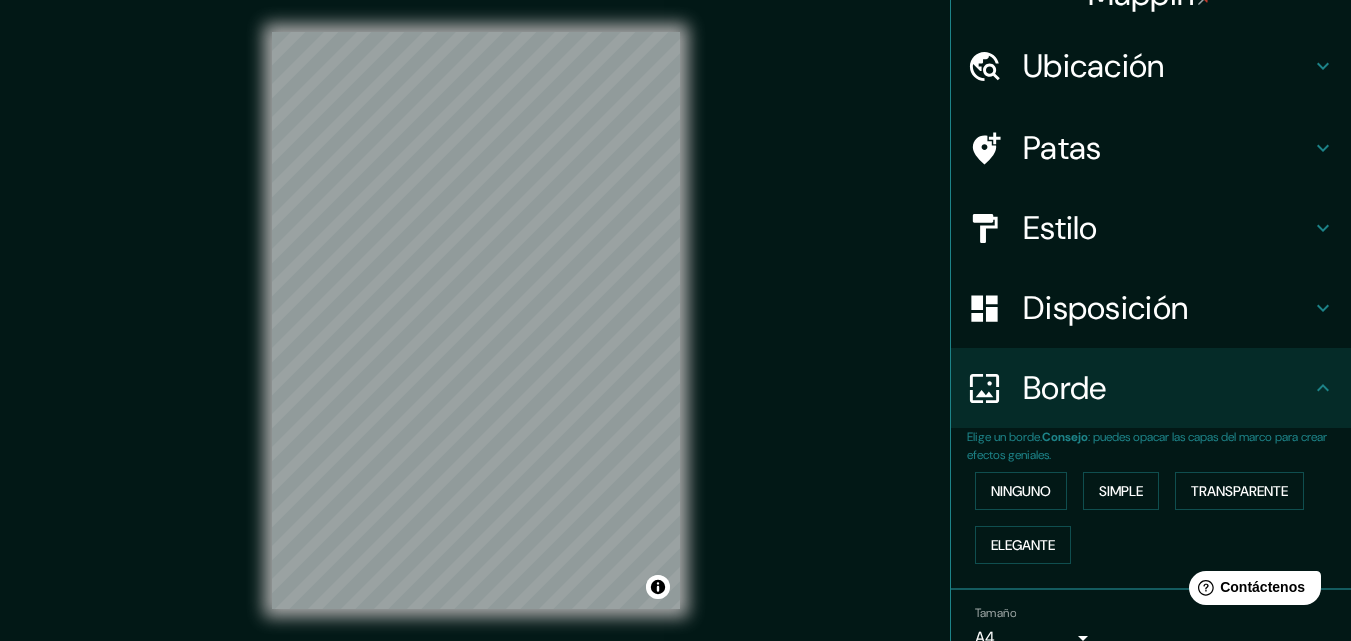 scroll, scrollTop: 0, scrollLeft: 0, axis: both 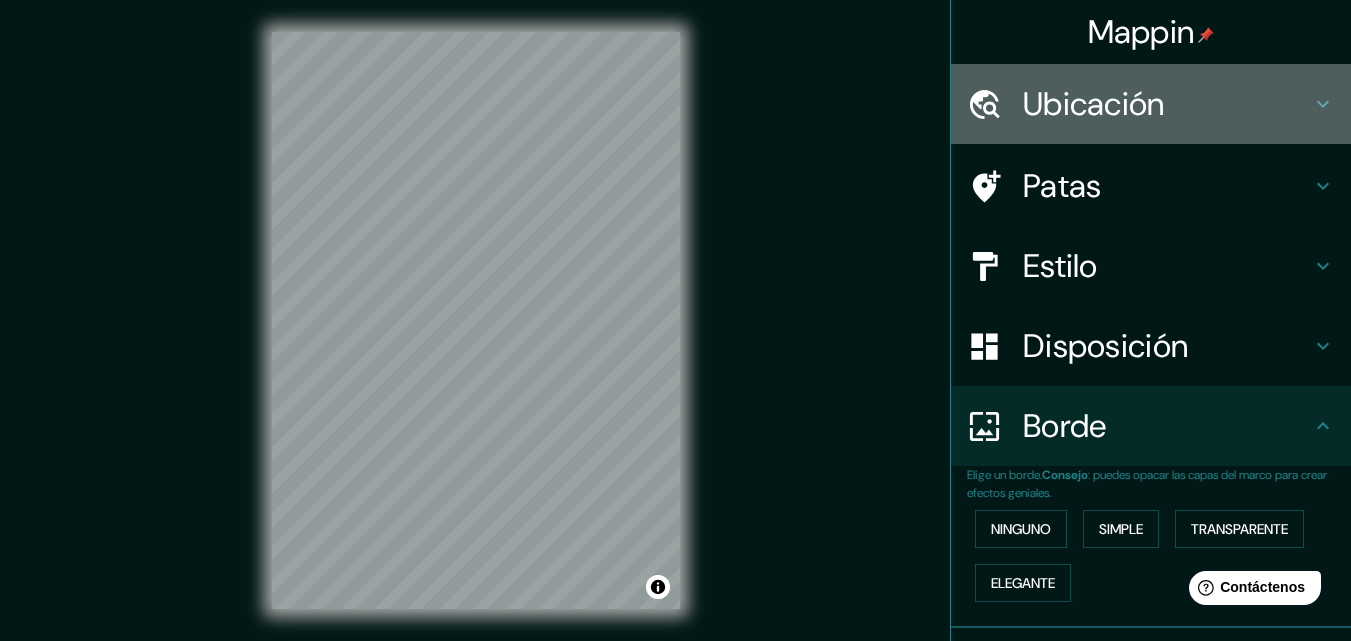click on "Ubicación" at bounding box center [1167, 104] 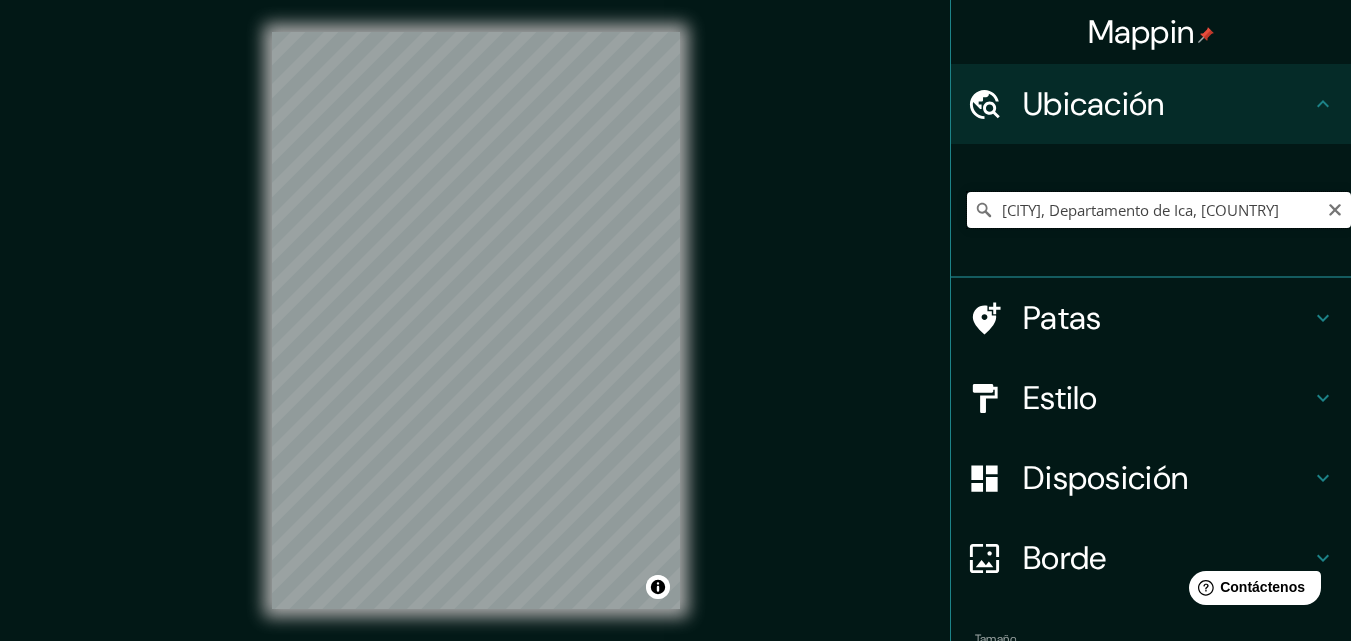 click on "[CITY], Departamento de Ica, [COUNTRY]" at bounding box center (1159, 210) 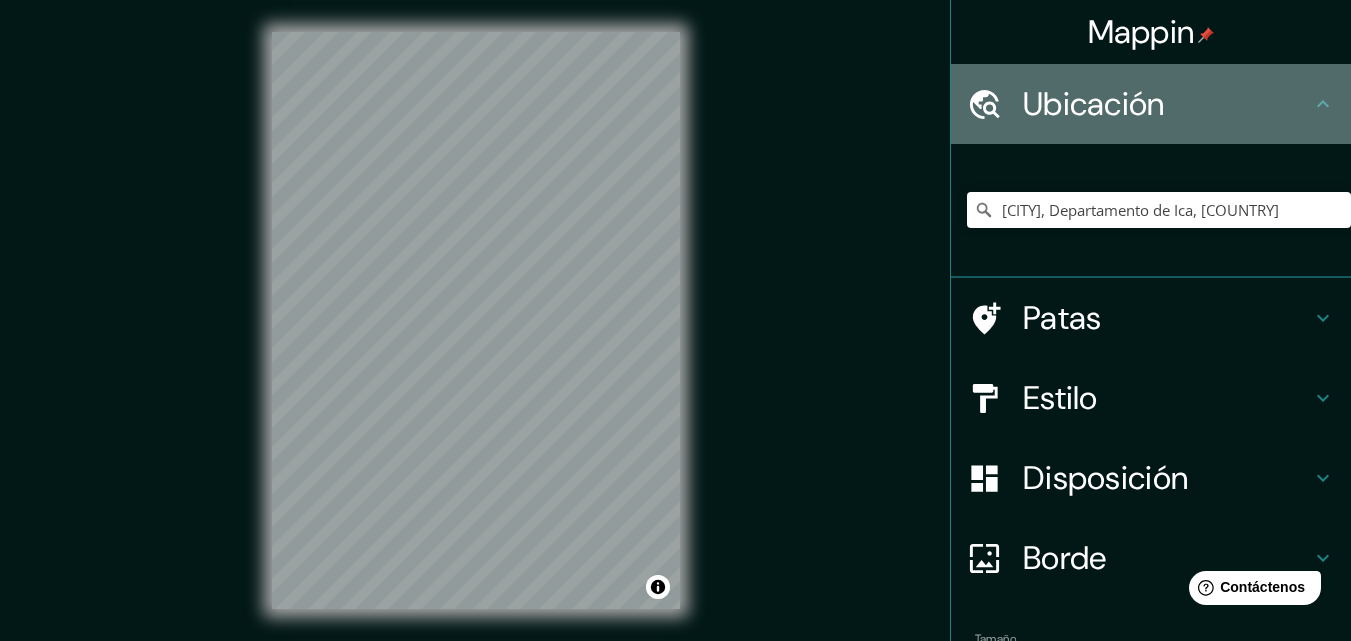click 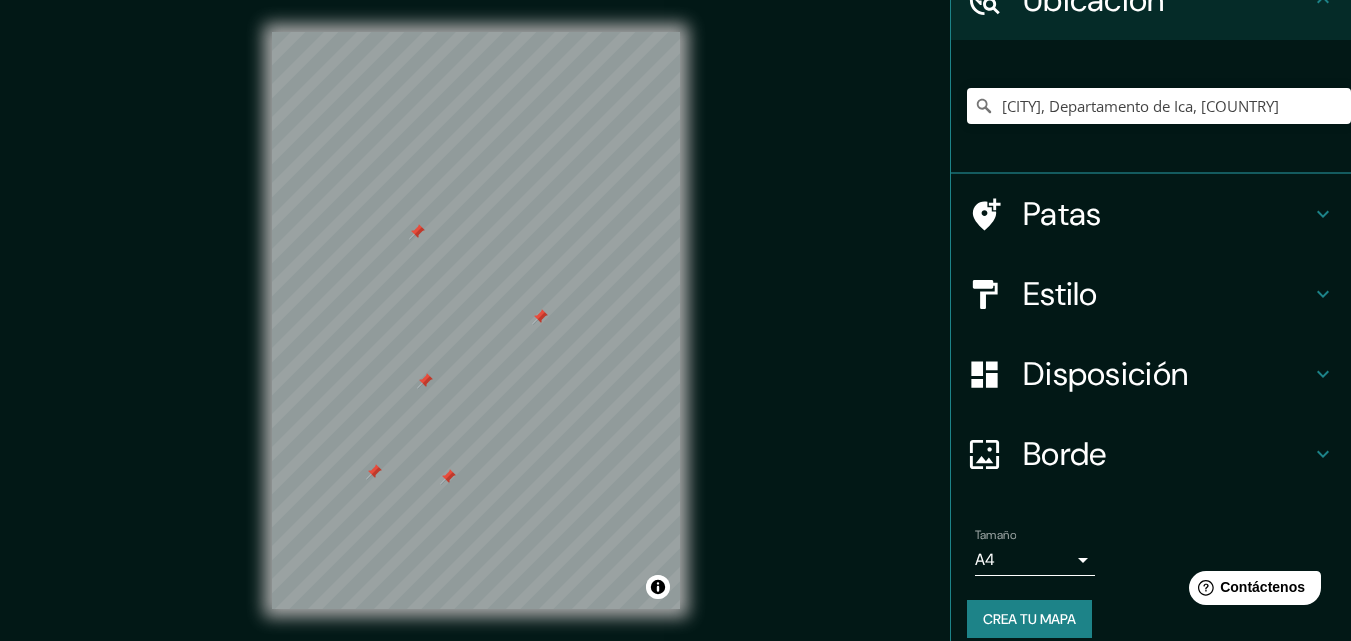 scroll, scrollTop: 125, scrollLeft: 0, axis: vertical 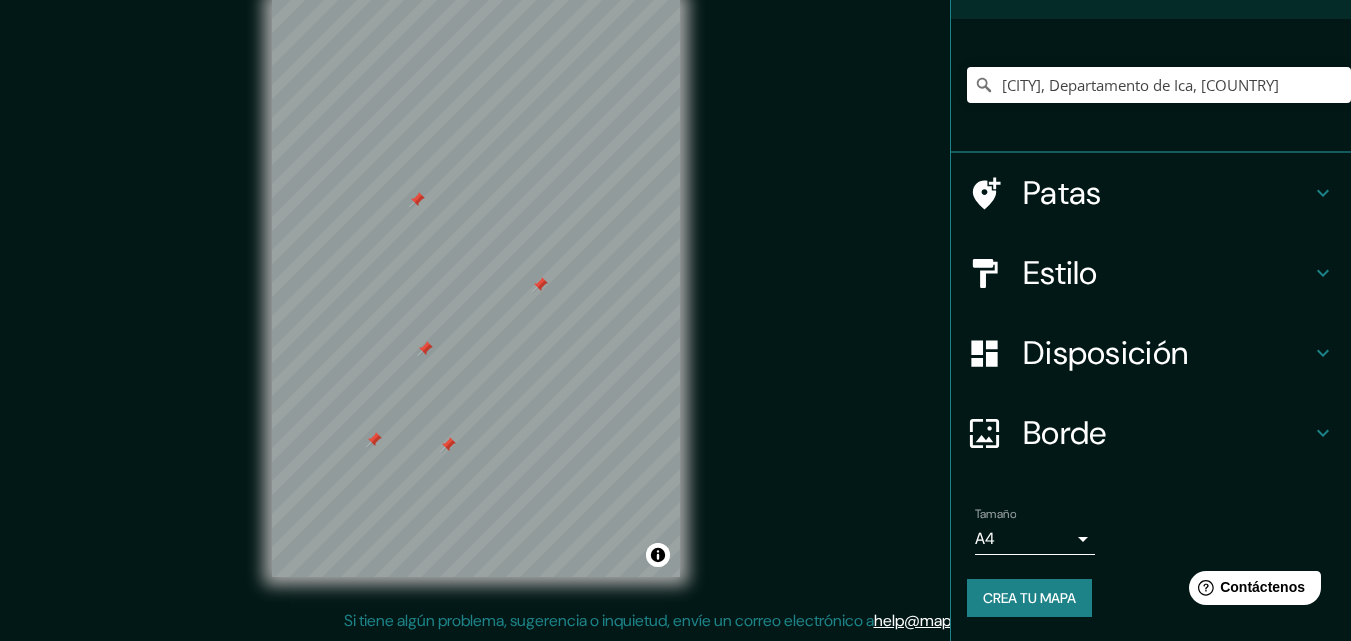 click on "Mappin Ubicación Chincha Alta, Departamento de Ica, [COUNTRY] Patas Estilo Disposición Borde Elige un borde.  Consejo  : puedes opacar las capas del marco para crear efectos geniales. Ninguno Simple Transparente Elegante Tamaño A4 single Crea tu mapa © Mapbox   © OpenStreetMap   Improve this map Si tiene algún problema, sugerencia o inquietud, envíe un correo electrónico a  help@example.com  .   . . Texto original Valora esta traducción Tu opinión servirá para ayudar a mejorar el Traductor de Google" at bounding box center (675, 288) 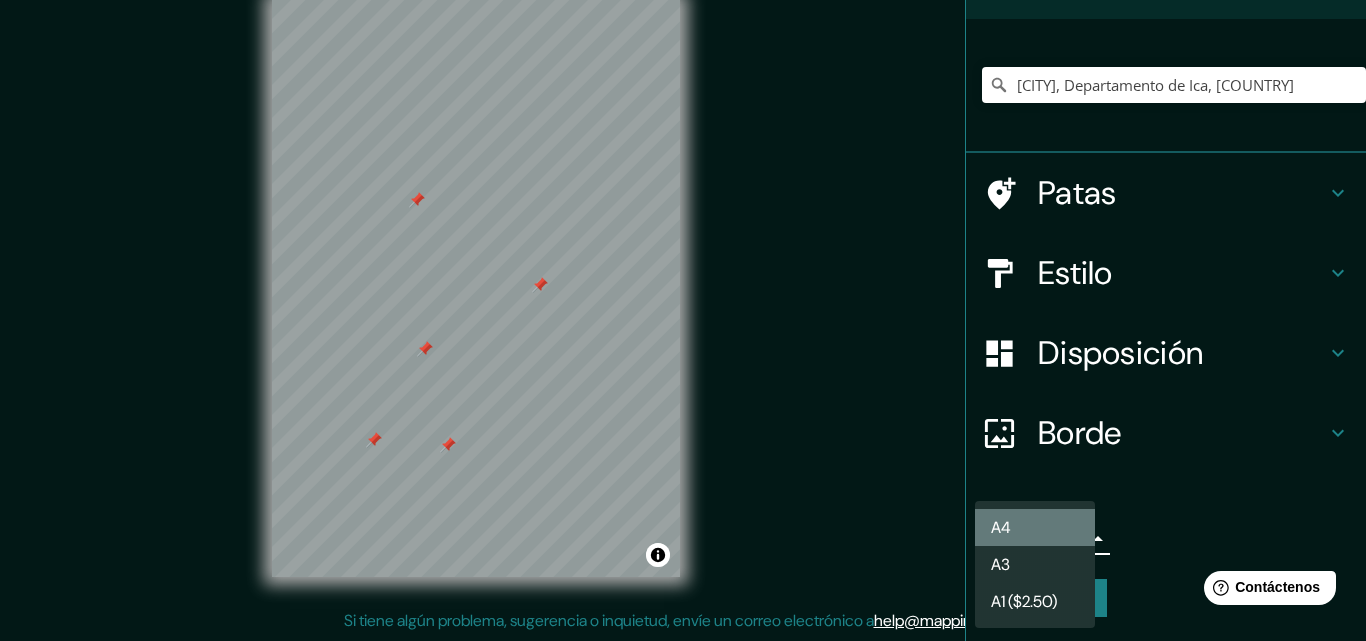 click on "A4" at bounding box center (1035, 527) 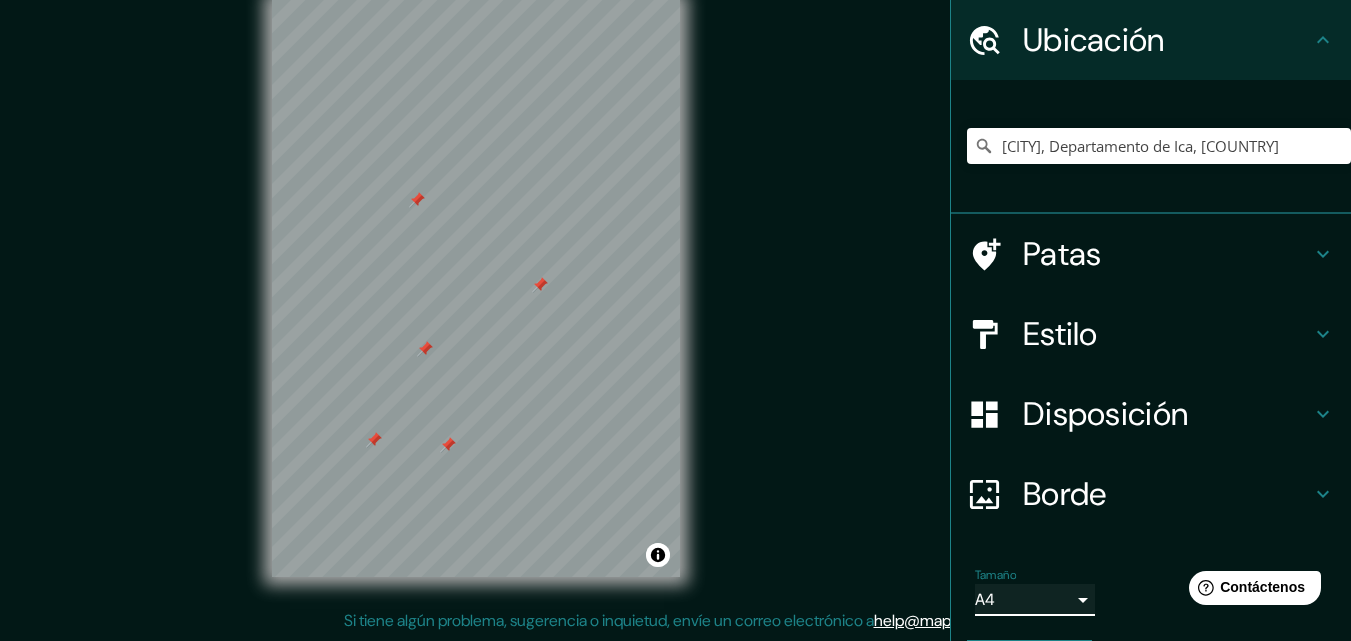 scroll, scrollTop: 125, scrollLeft: 0, axis: vertical 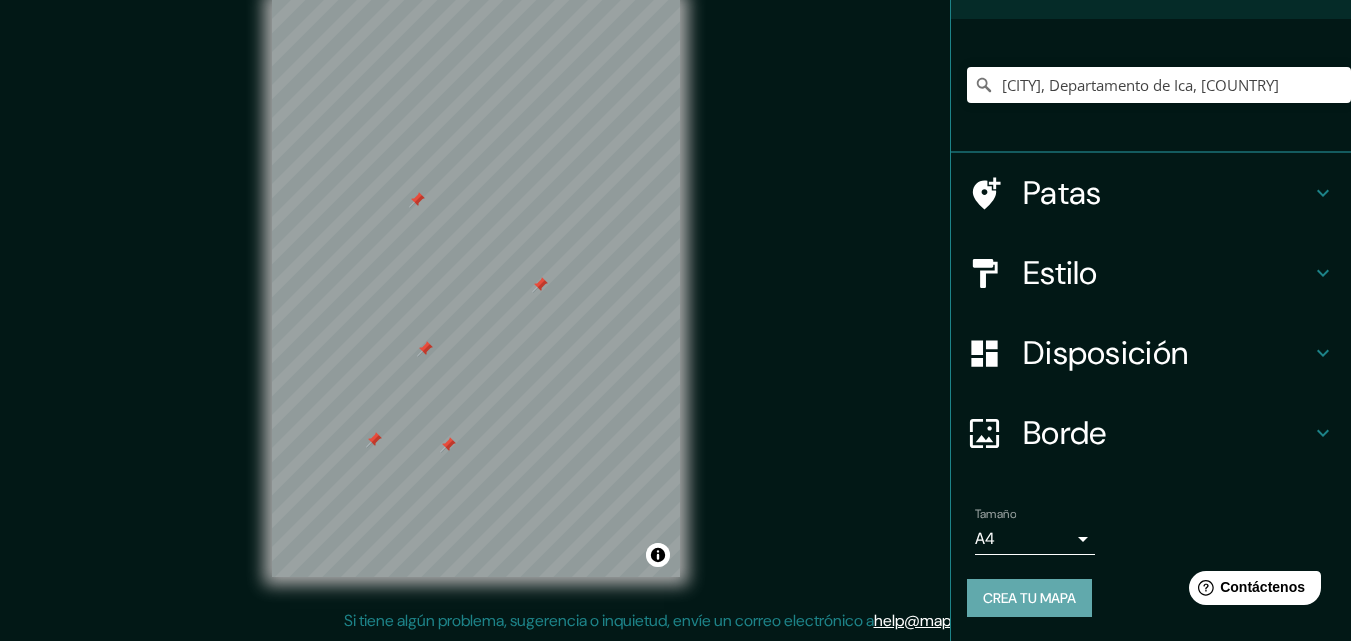 click on "Crea tu mapa" at bounding box center (1029, 598) 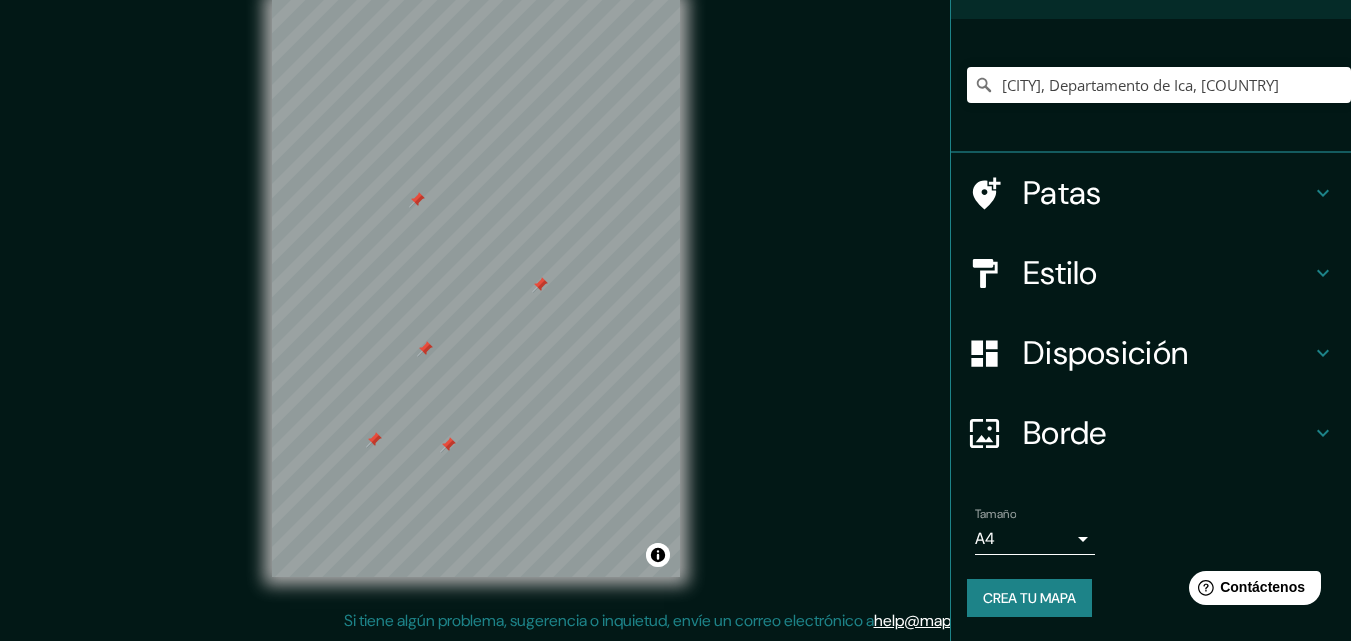 click on "Crea tu mapa" at bounding box center (1029, 598) 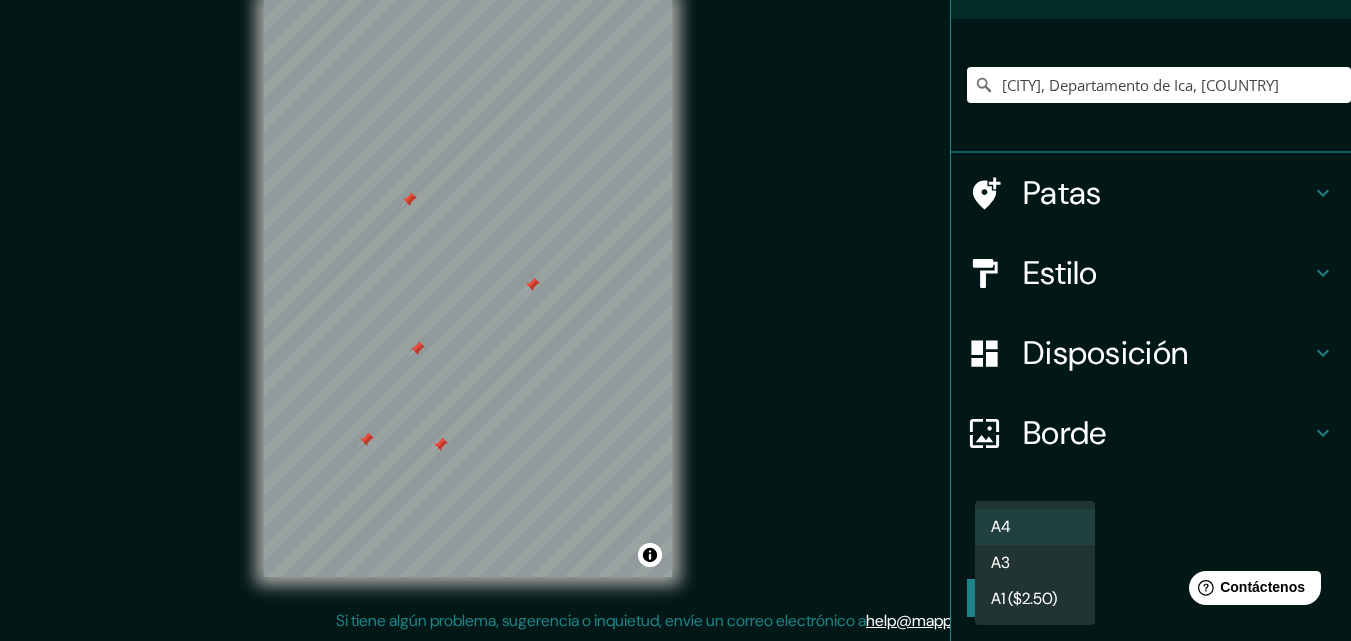 click on "Mappin Ubicación Chincha Alta, Departamento de Ica, [COUNTRY] Patas Estilo Disposición Borde Elige un borde.  Consejo  : puedes opacar las capas del marco para crear efectos geniales. Ninguno Simple Transparente Elegante Tamaño A4 single Crea tu mapa © Mapbox   © OpenStreetMap   Improve this map Si tiene algún problema, sugerencia o inquietud, envíe un correo electrónico a  help@example.com  .   . . Texto original Valora esta traducción Tu opinión servirá para ayudar a mejorar el Traductor de Google A4 A3 A1 ($2.50)" at bounding box center [675, 288] 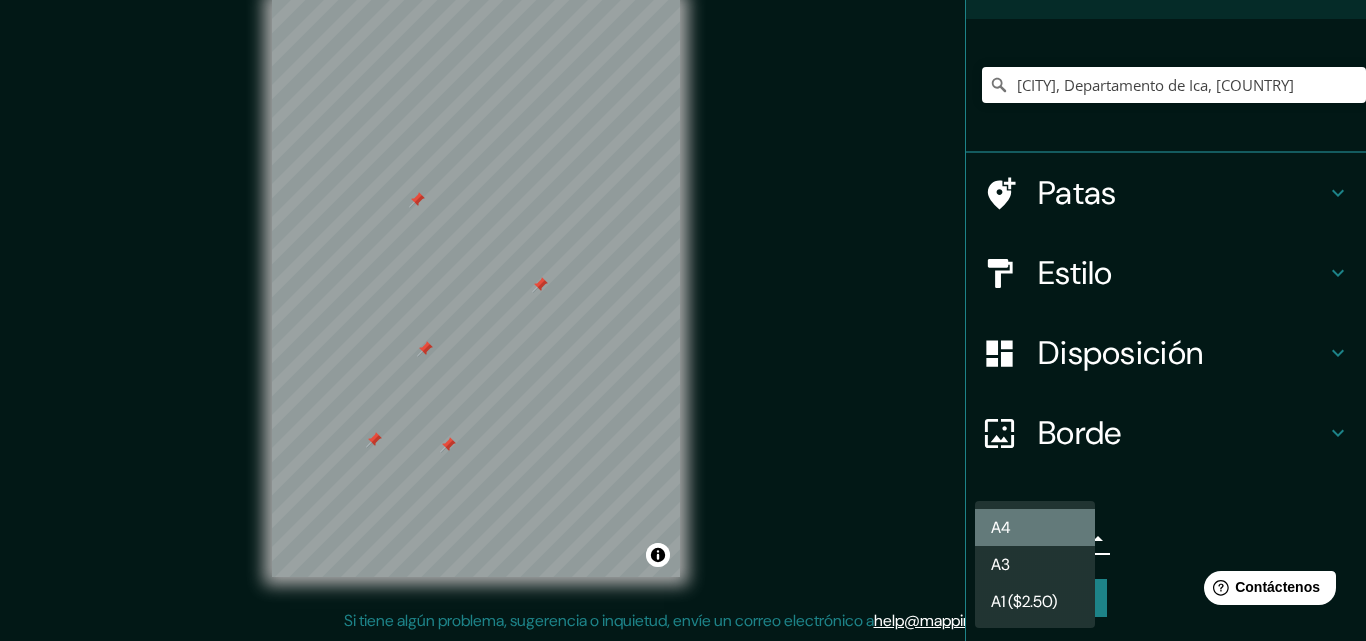 click on "A4" at bounding box center (1035, 527) 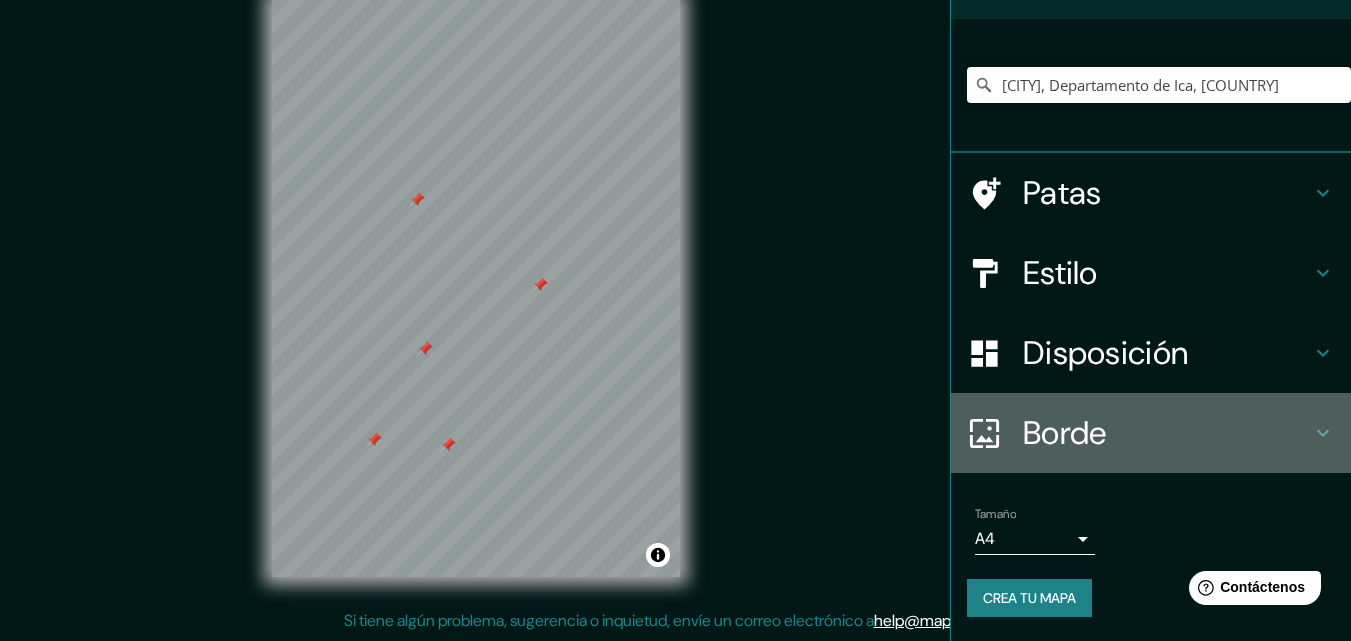 click on "Borde" at bounding box center (1065, 433) 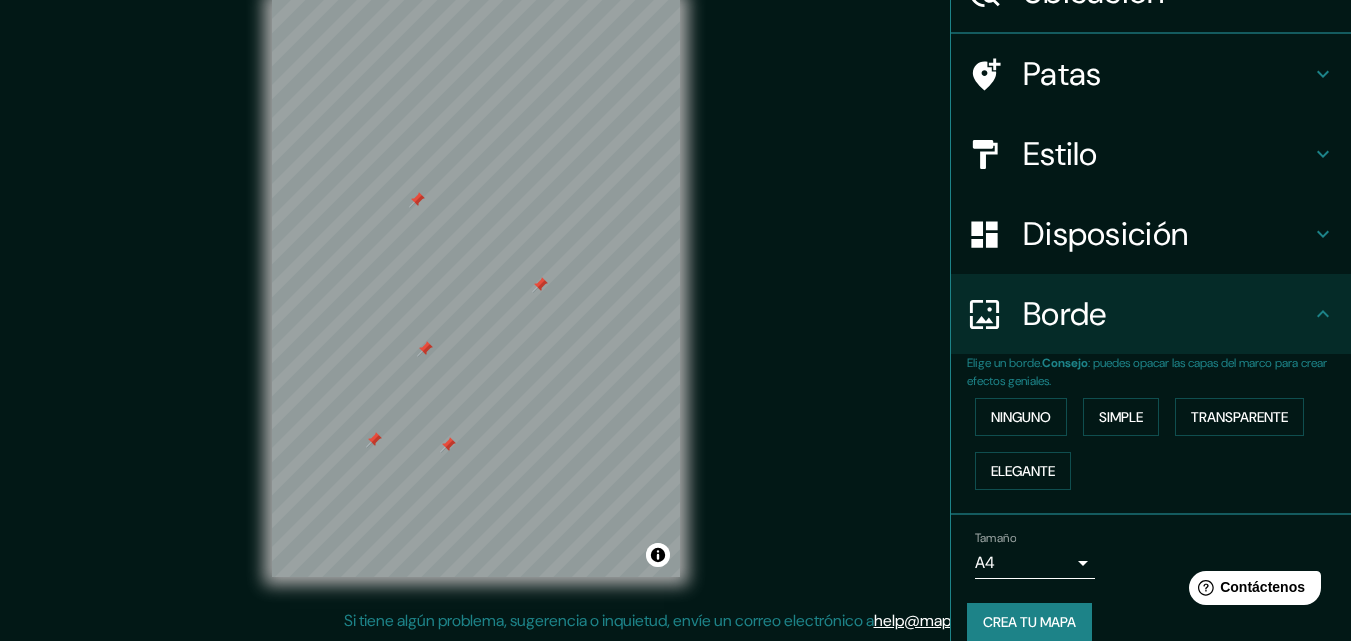 scroll, scrollTop: 125, scrollLeft: 0, axis: vertical 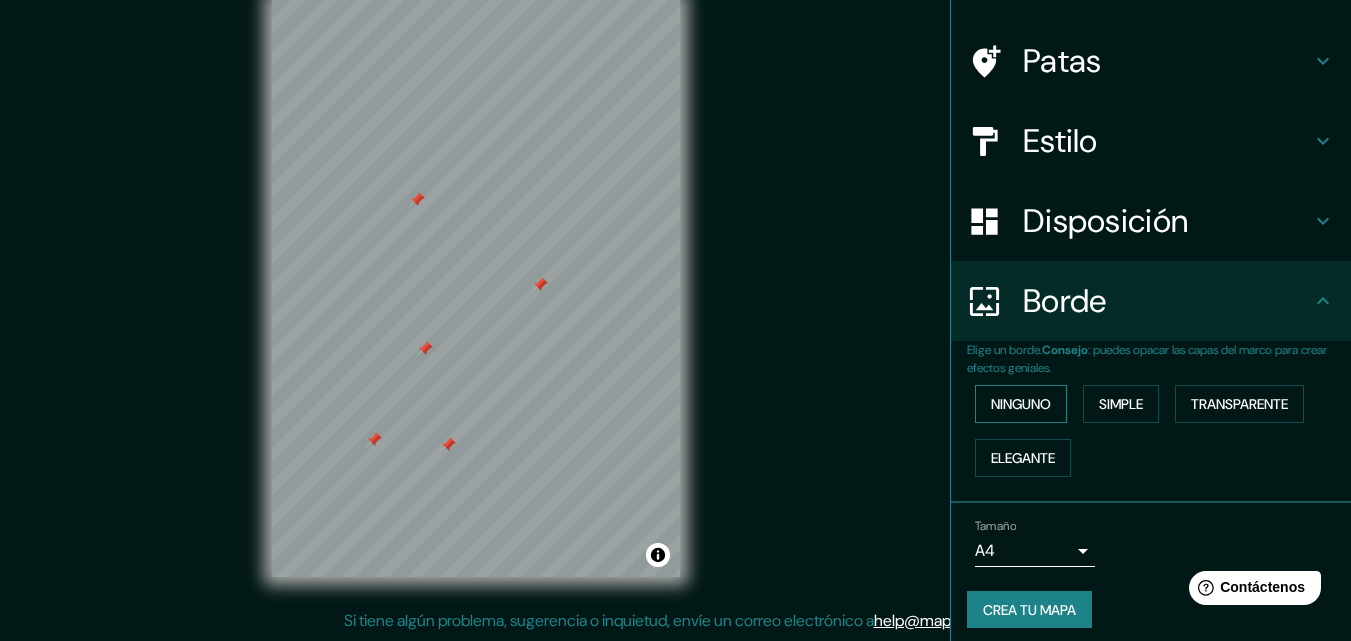 click on "Ninguno" at bounding box center (1021, 404) 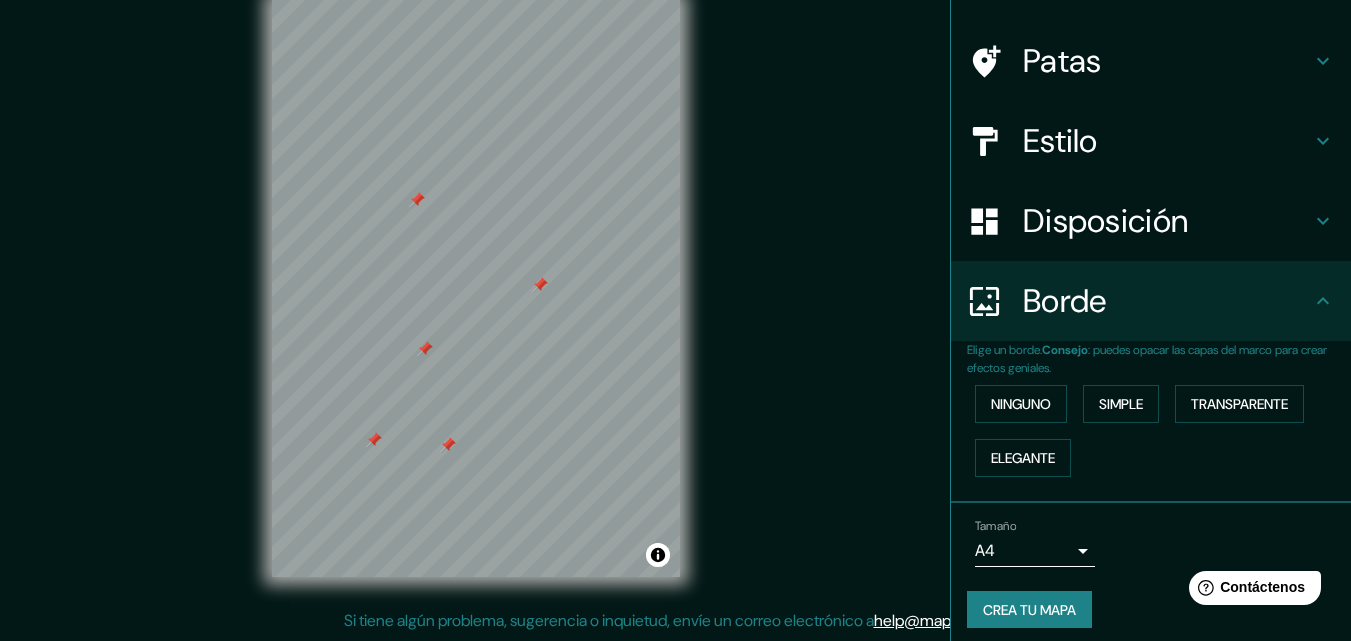 click on "Crea tu mapa" at bounding box center [1029, 610] 